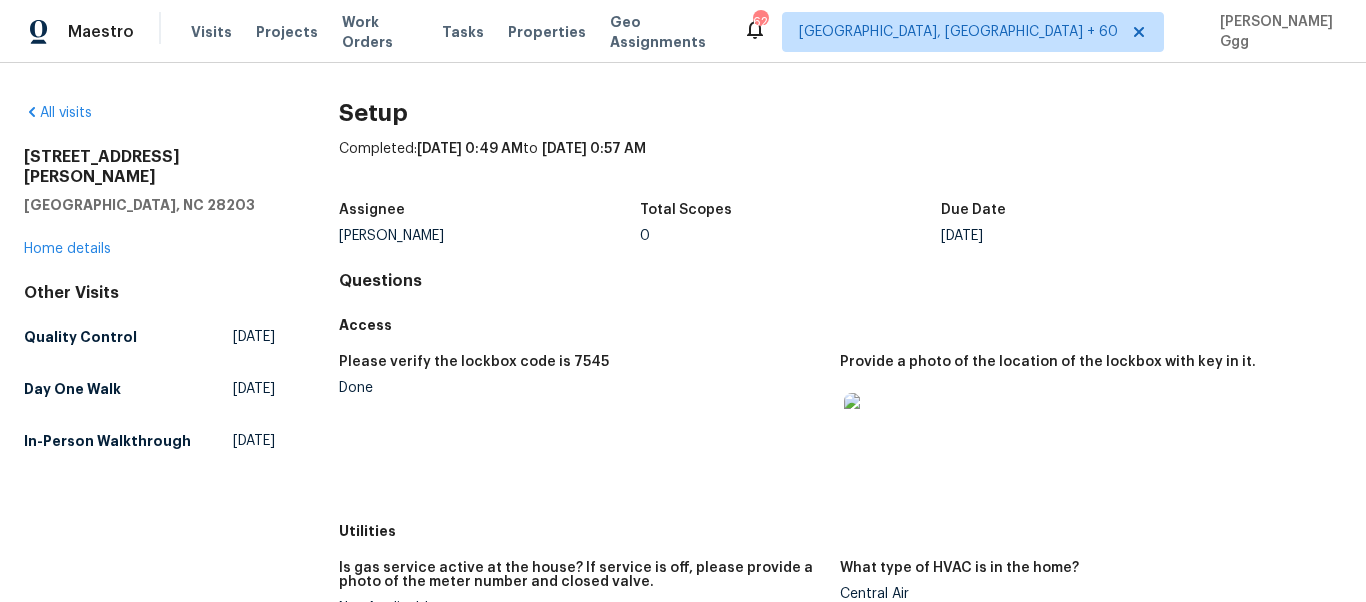 scroll, scrollTop: 0, scrollLeft: 0, axis: both 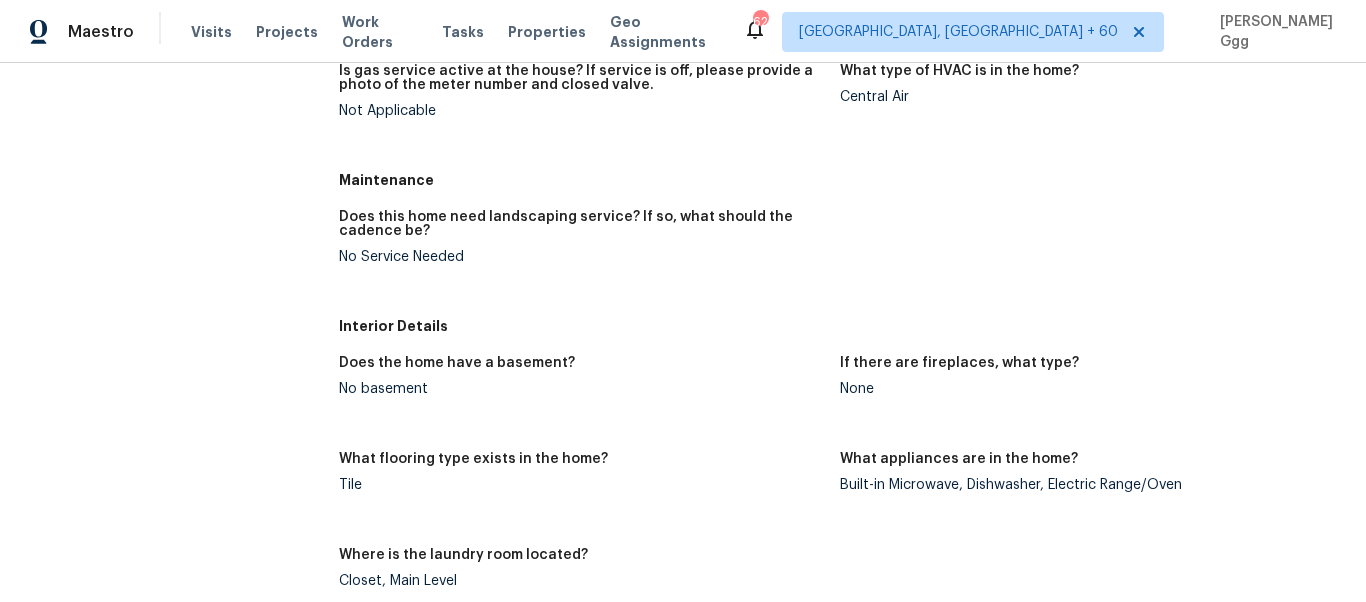 click on "Visits Projects Work Orders Tasks Properties Geo Assignments" at bounding box center (467, 32) 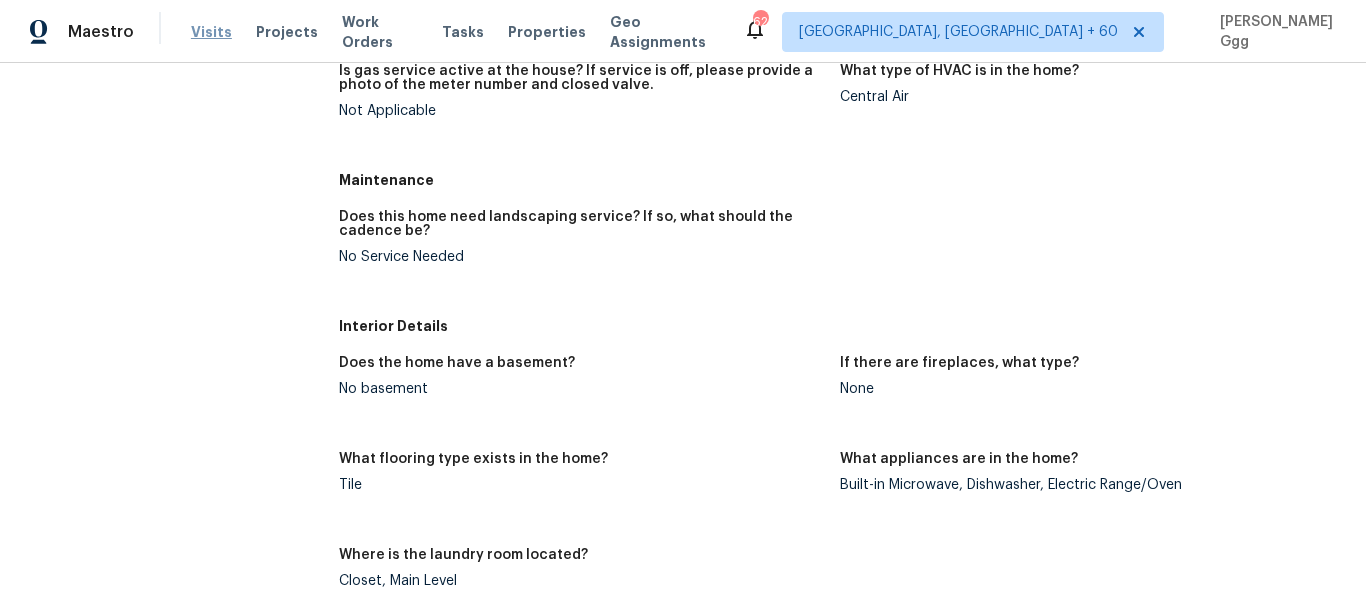 click on "Visits" at bounding box center [211, 32] 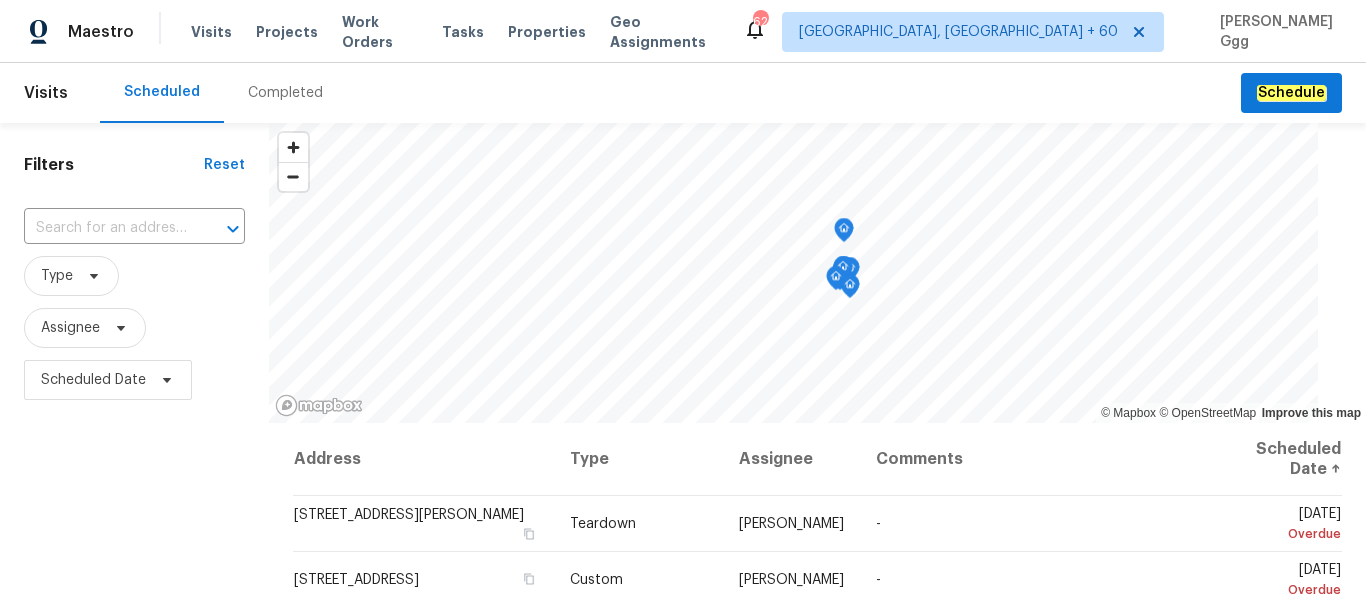 click on "Completed" at bounding box center (285, 93) 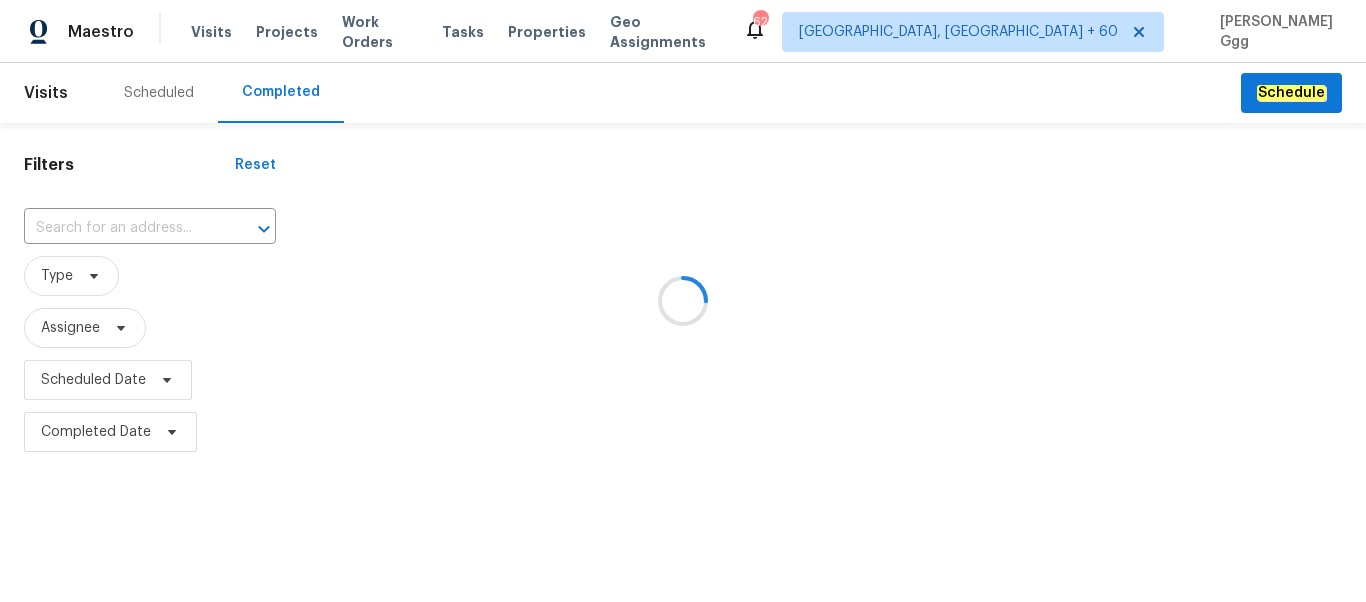 click at bounding box center (683, 301) 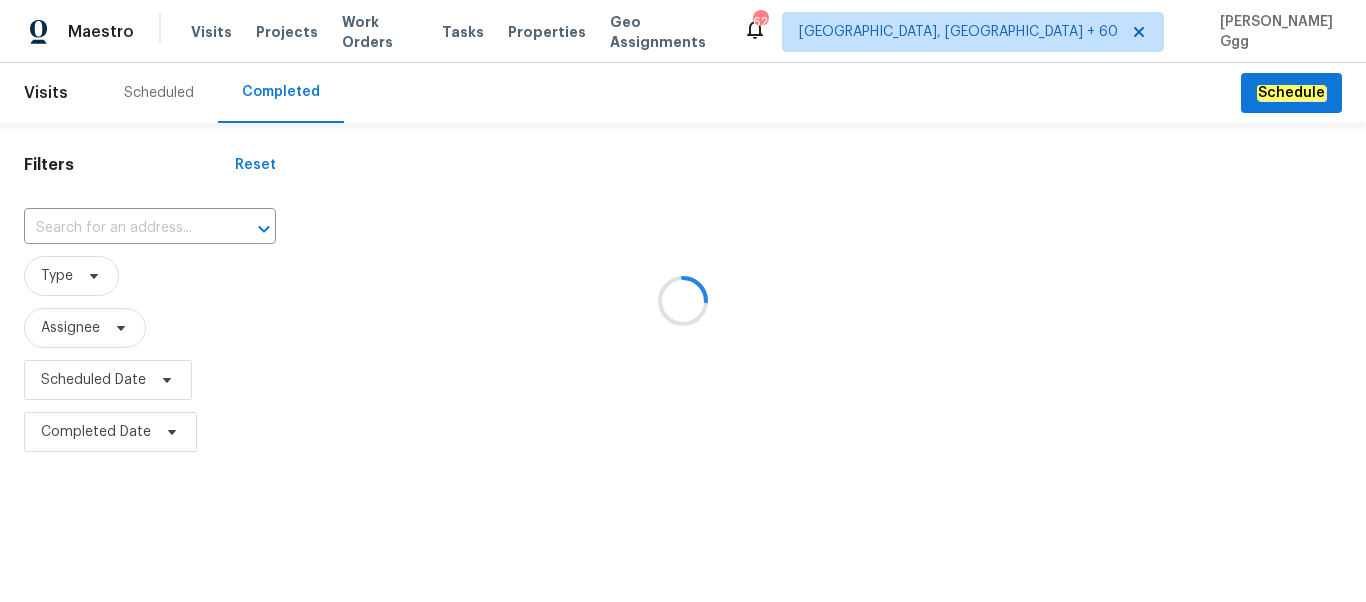 click at bounding box center (683, 301) 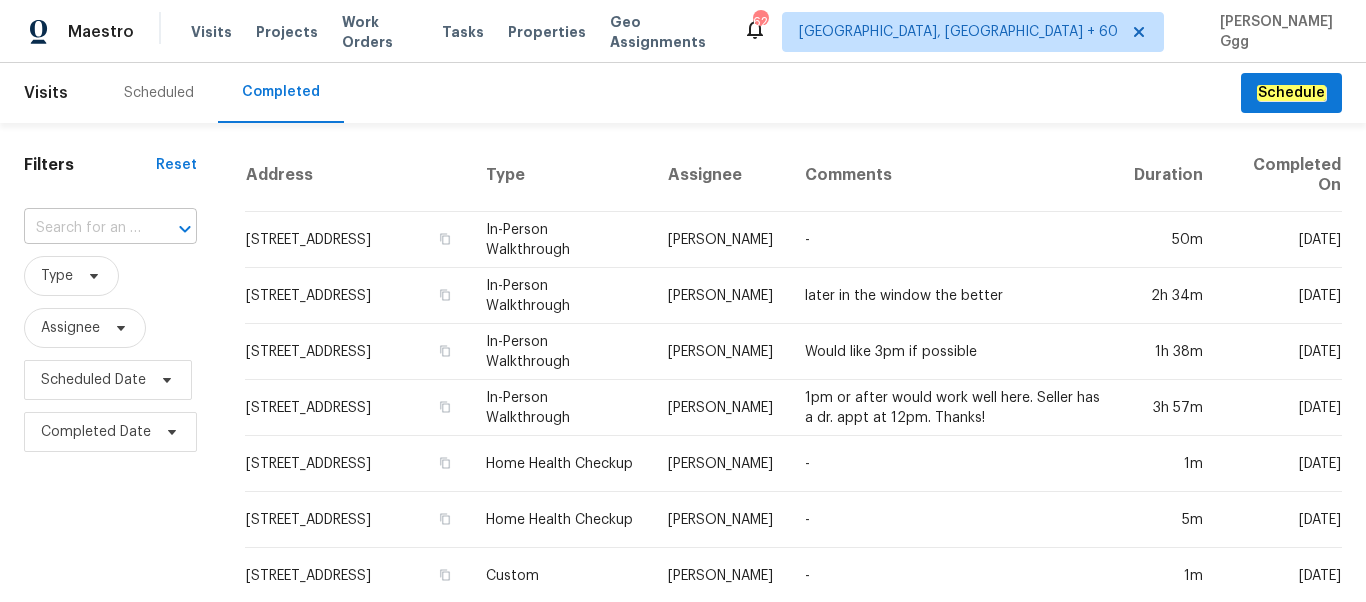 click at bounding box center [82, 228] 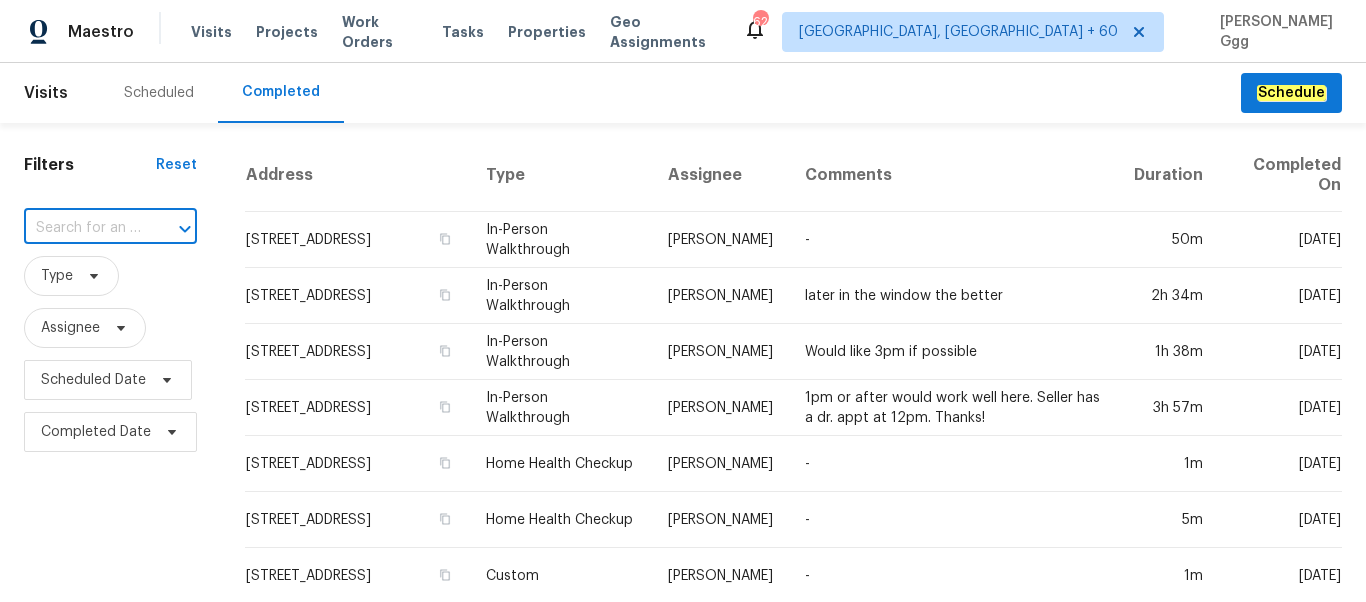 paste on "[STREET_ADDRESS]" 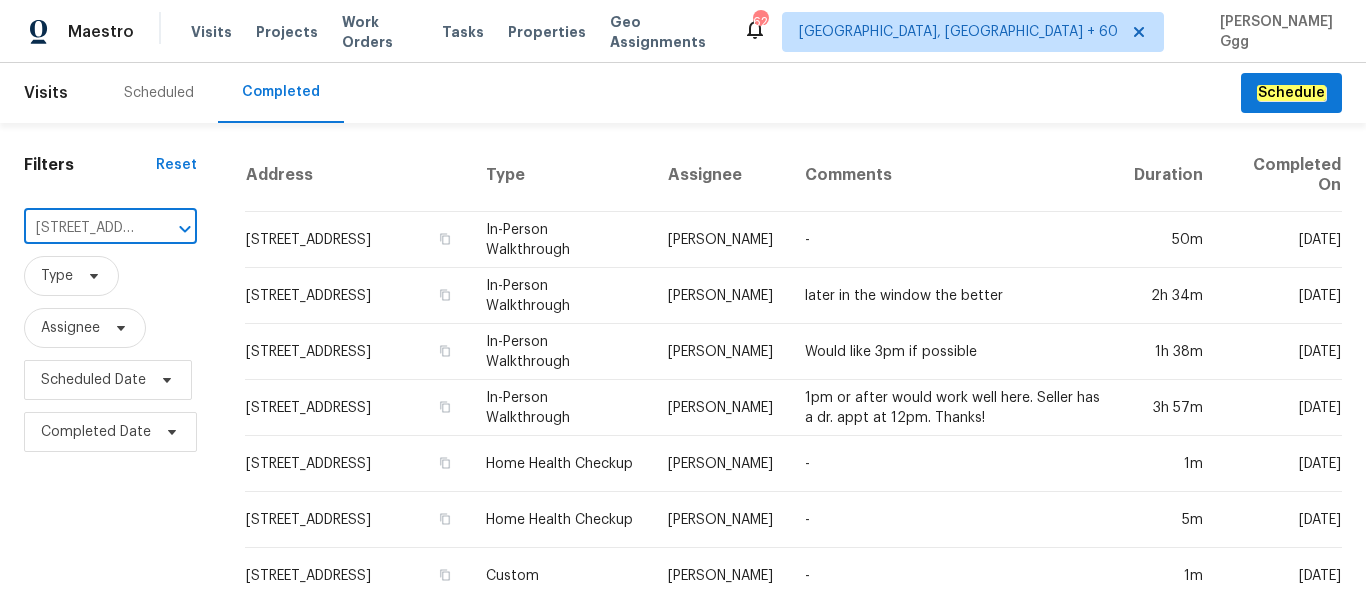 scroll, scrollTop: 0, scrollLeft: 136, axis: horizontal 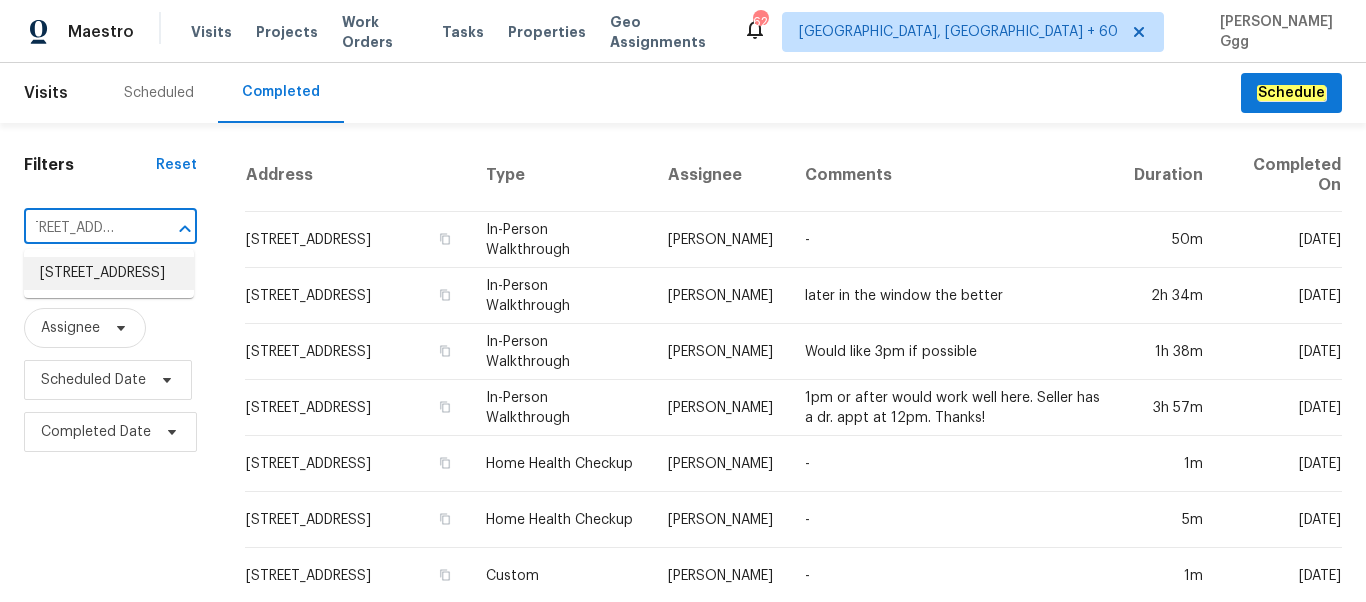 click on "[STREET_ADDRESS]" at bounding box center [109, 273] 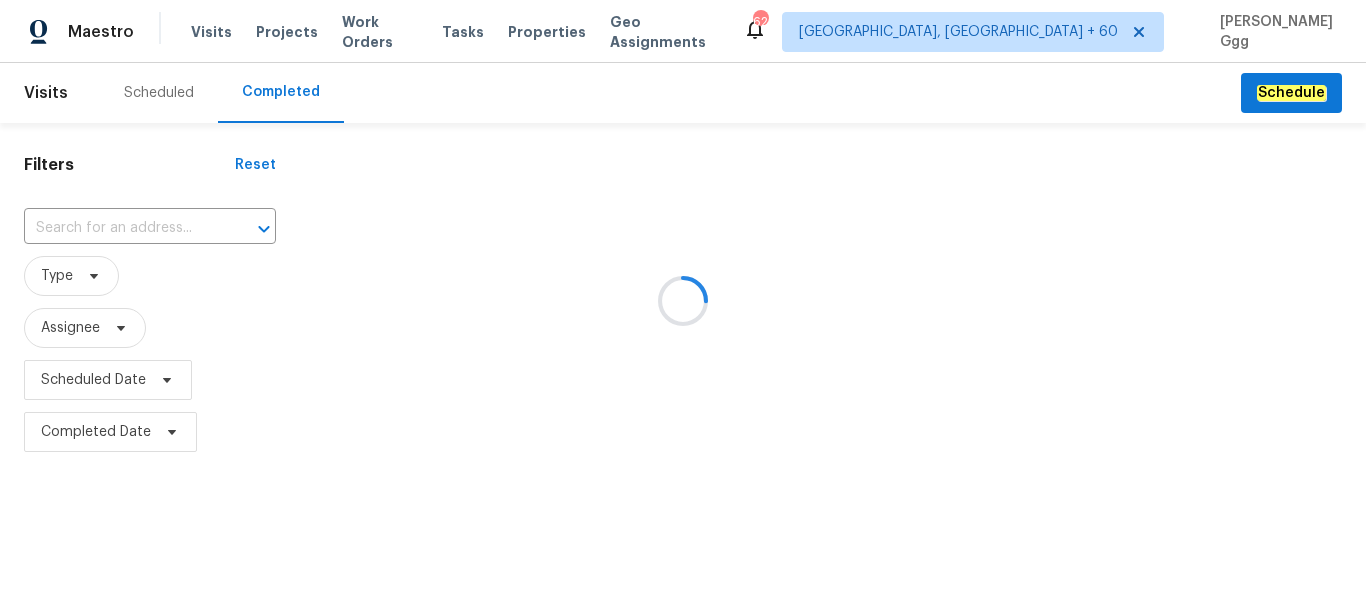 type on "[STREET_ADDRESS]" 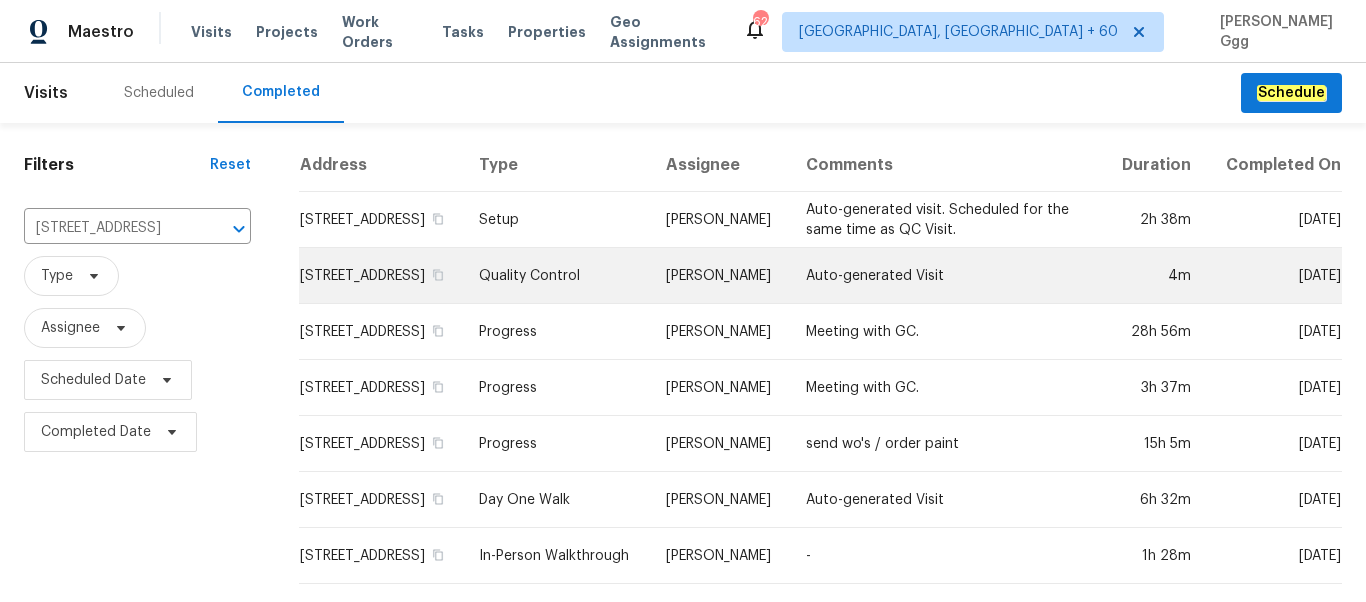 scroll, scrollTop: 84, scrollLeft: 0, axis: vertical 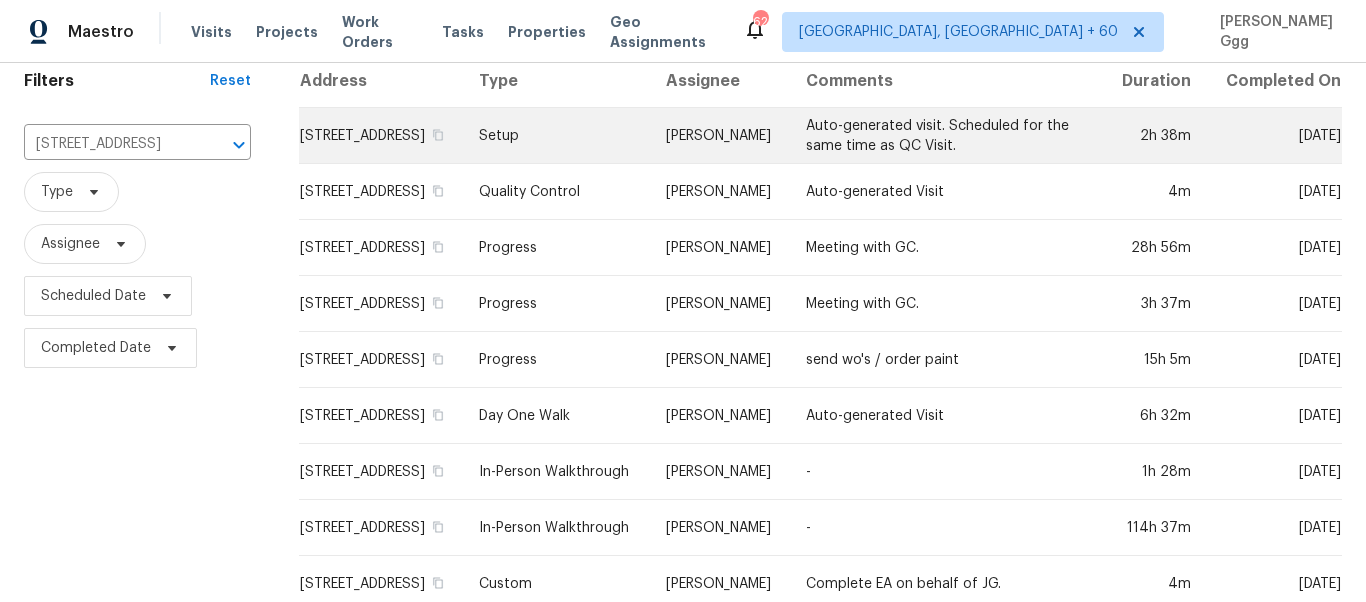 click on "Setup" at bounding box center [556, 136] 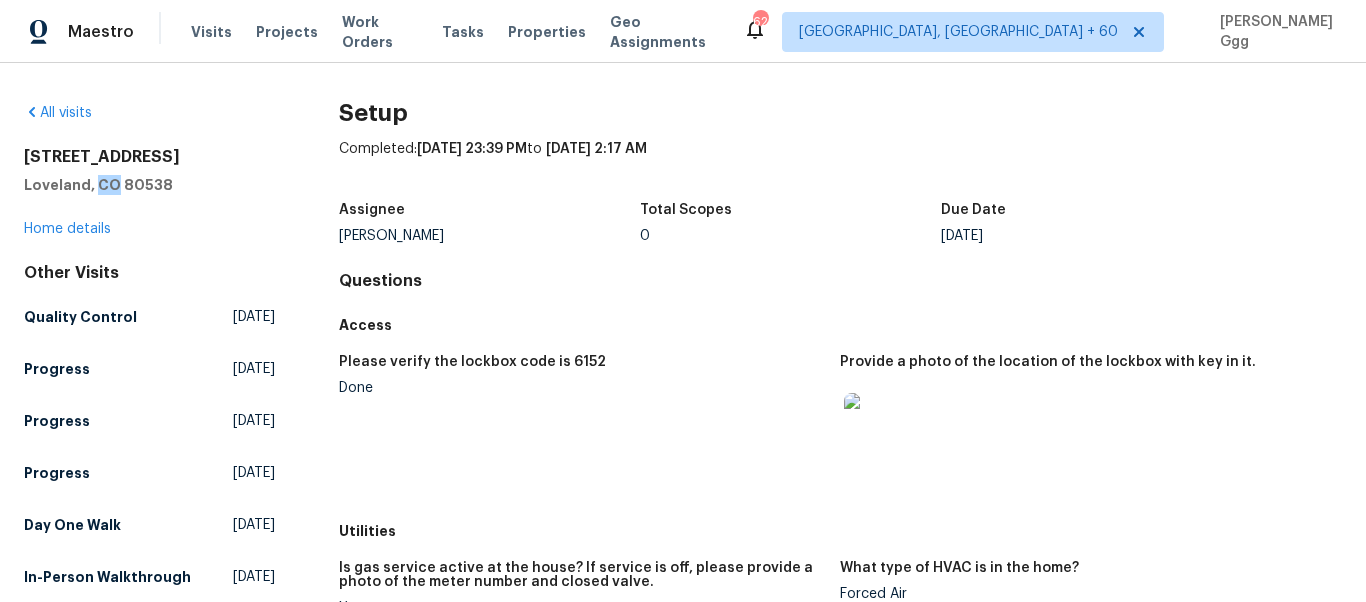 scroll, scrollTop: 168, scrollLeft: 0, axis: vertical 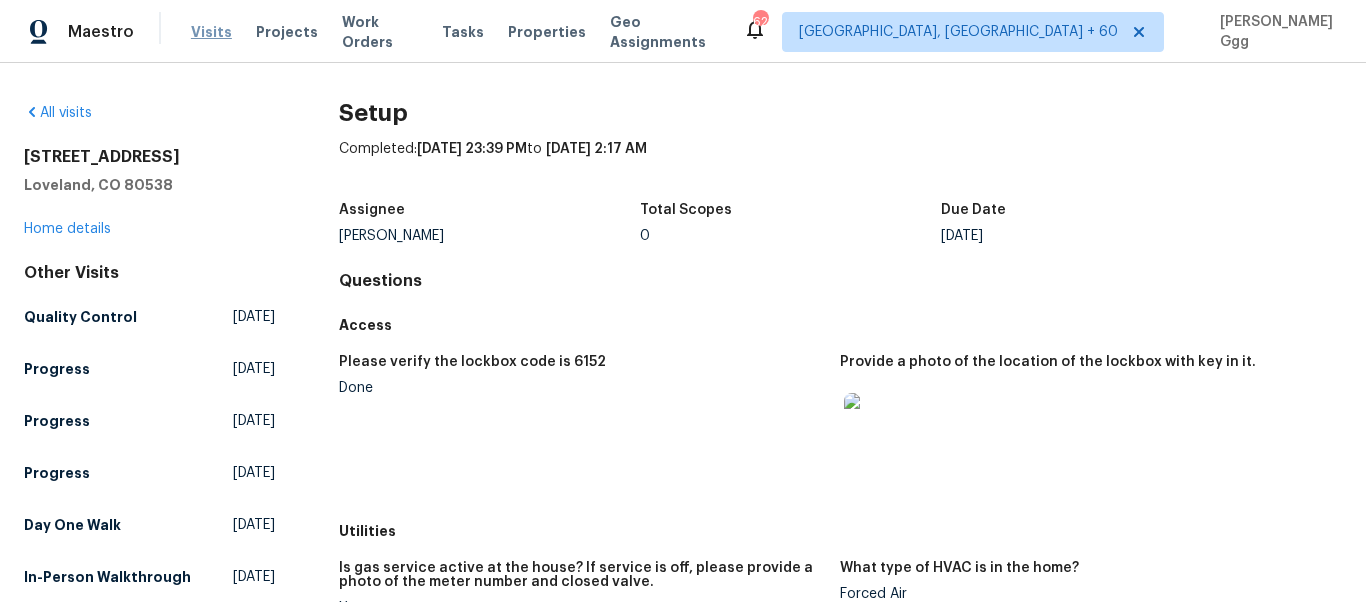 click on "Visits" at bounding box center [211, 32] 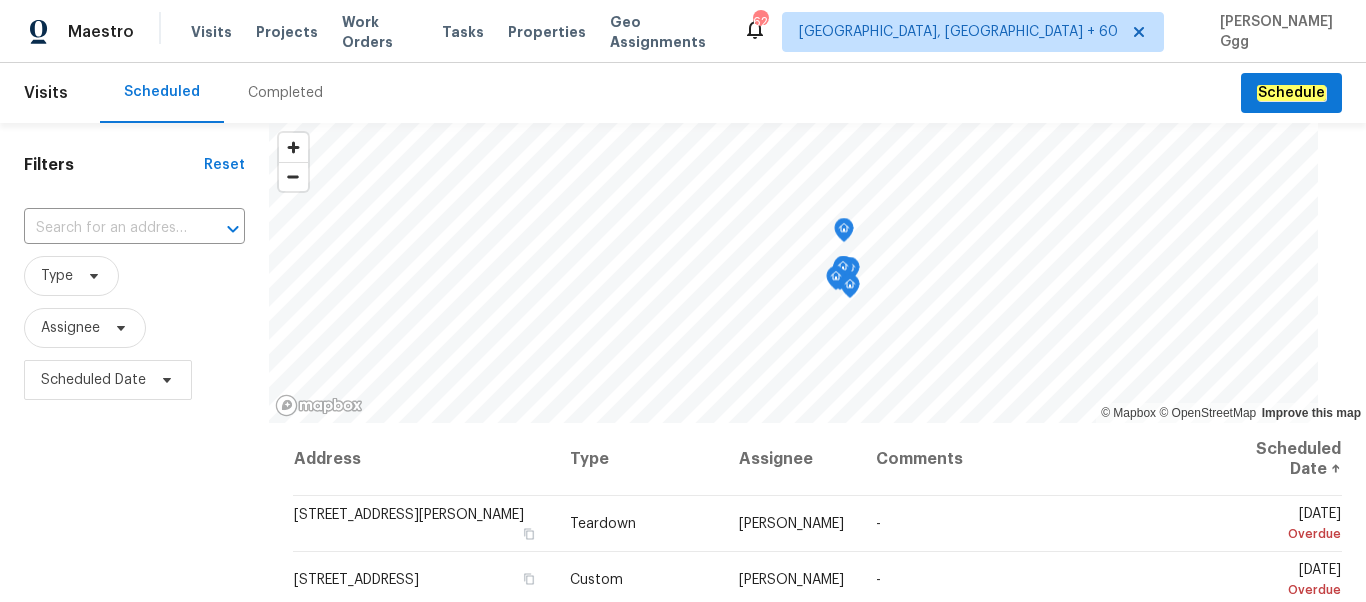click on "Completed" at bounding box center (285, 93) 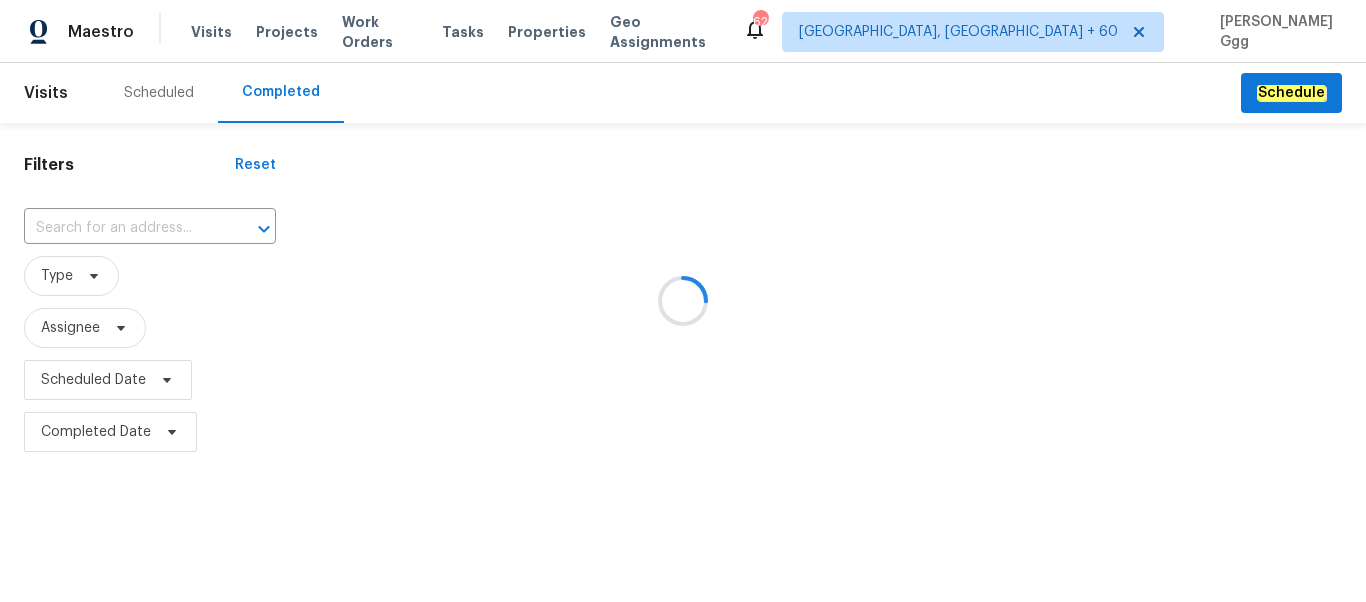click at bounding box center [683, 301] 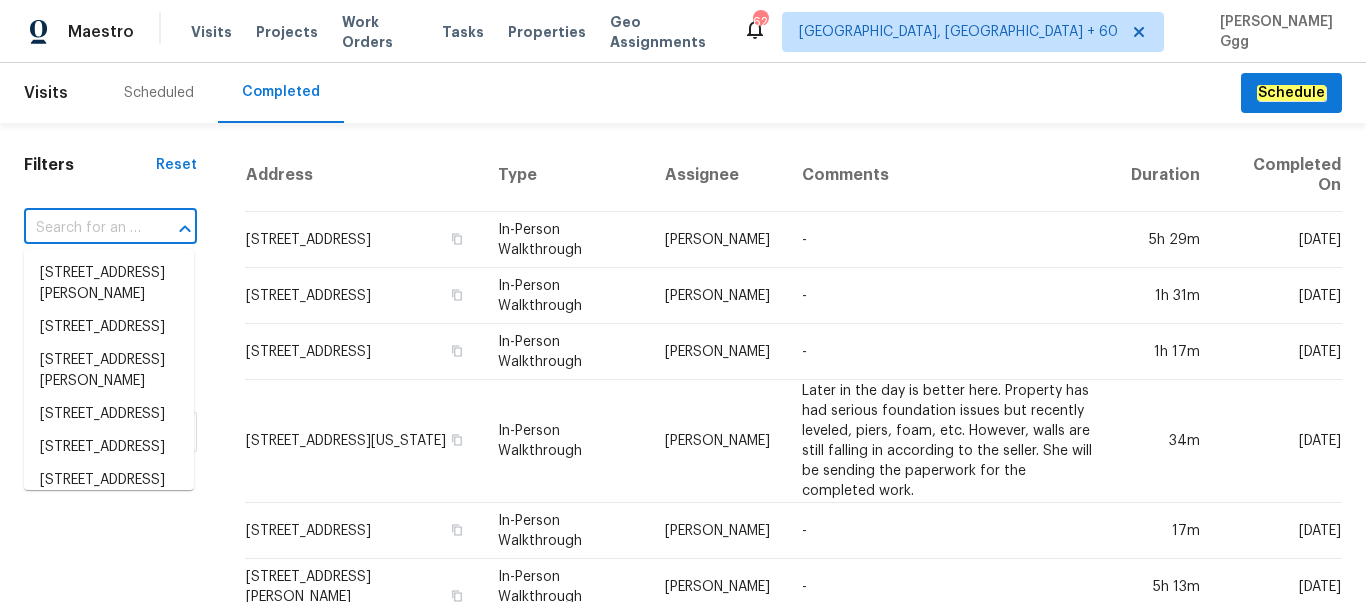 click at bounding box center (82, 228) 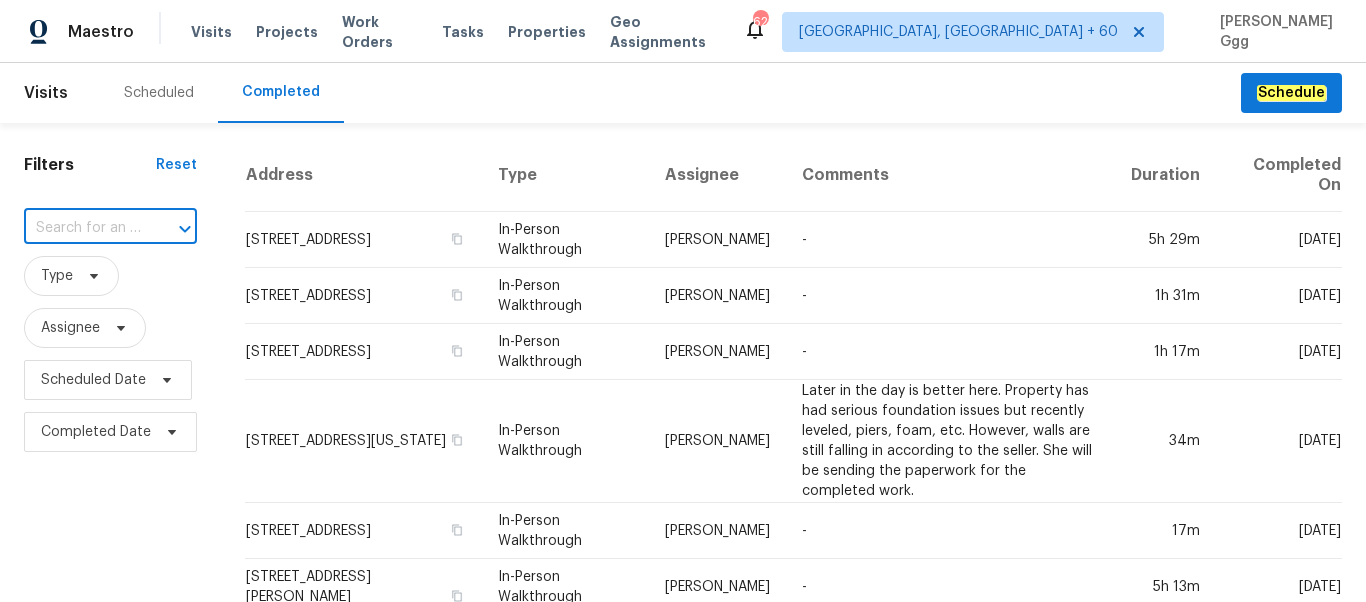paste on "[STREET_ADDRESS][PERSON_NAME][PERSON_NAME]" 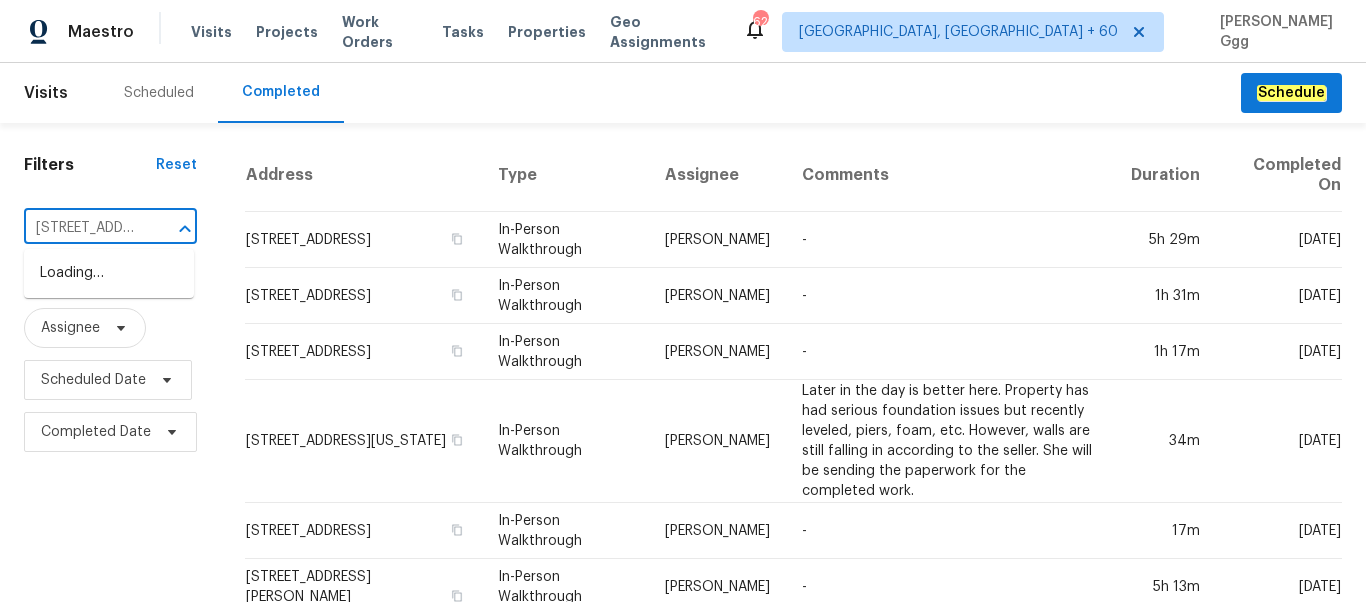 scroll, scrollTop: 0, scrollLeft: 139, axis: horizontal 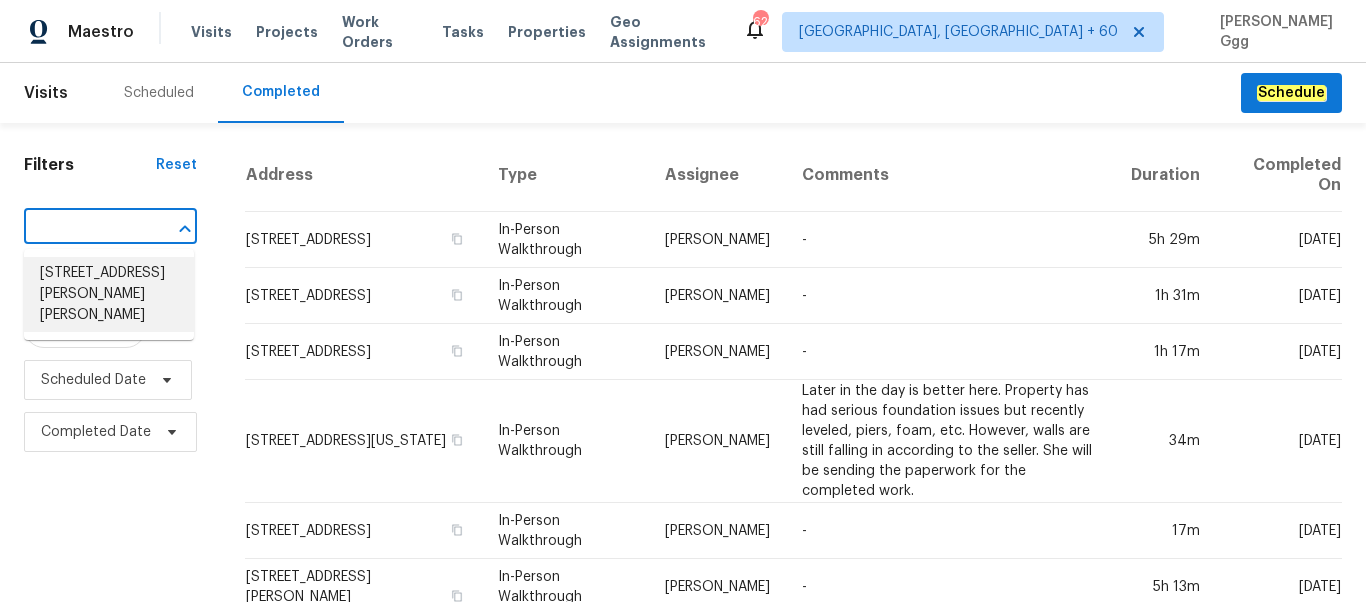 click on "[STREET_ADDRESS][PERSON_NAME][PERSON_NAME]" at bounding box center [109, 294] 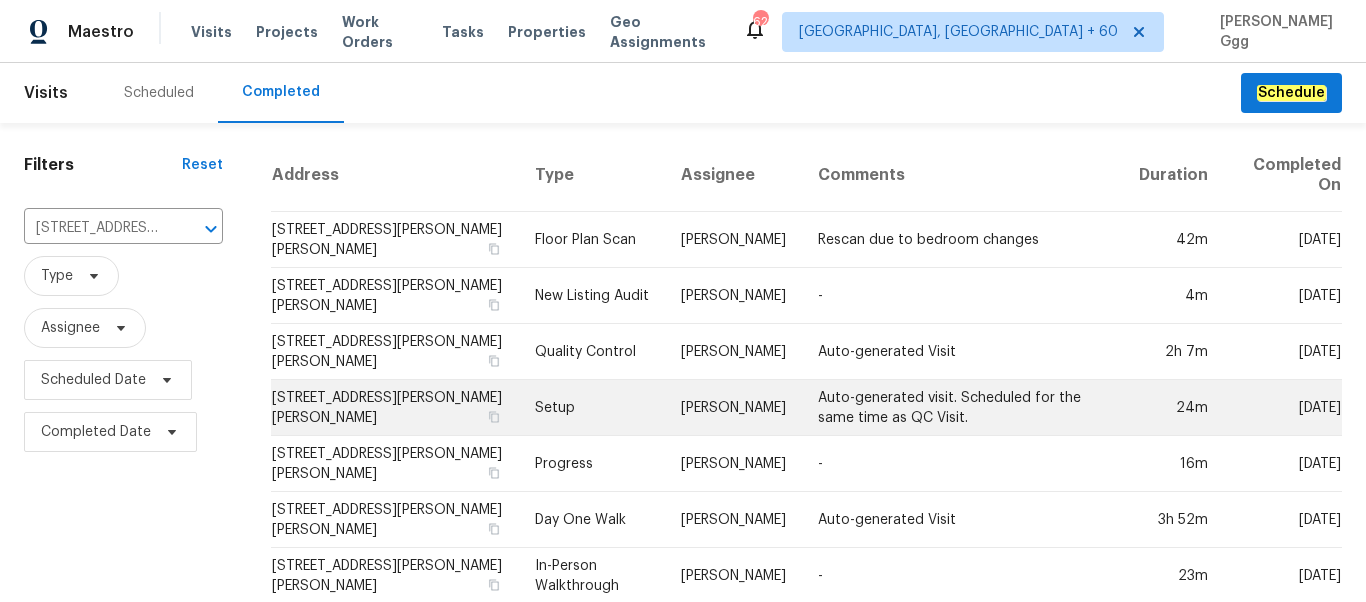 click on "Setup" at bounding box center (592, 408) 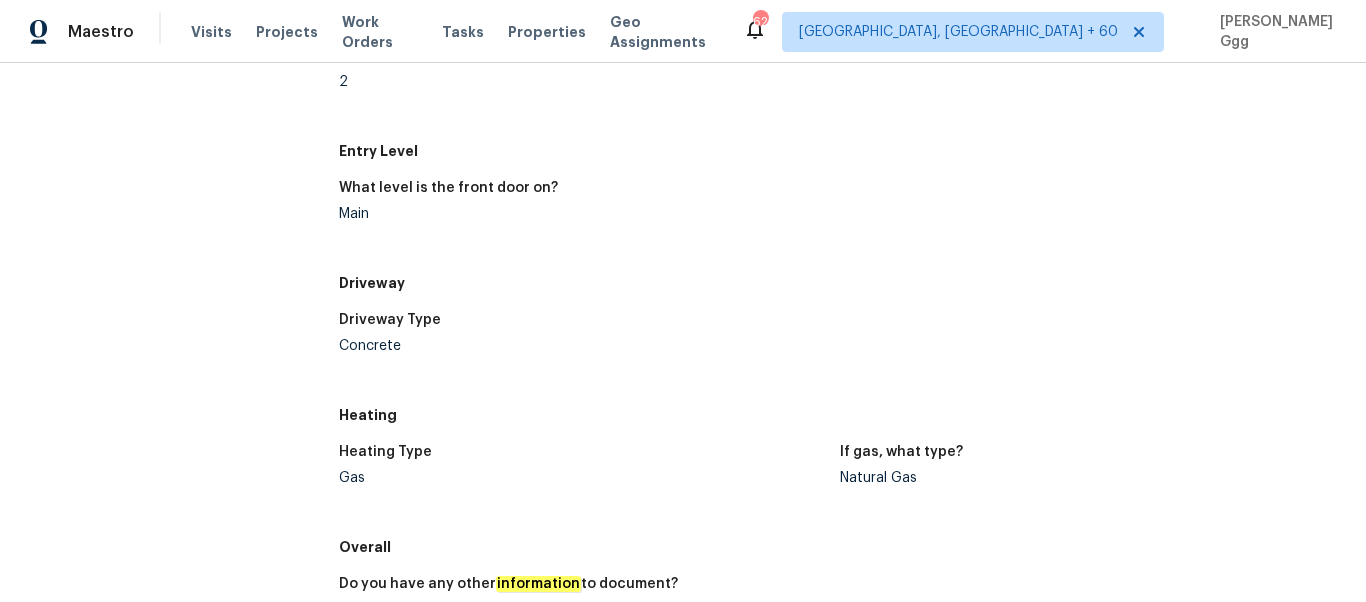 scroll, scrollTop: 2158, scrollLeft: 0, axis: vertical 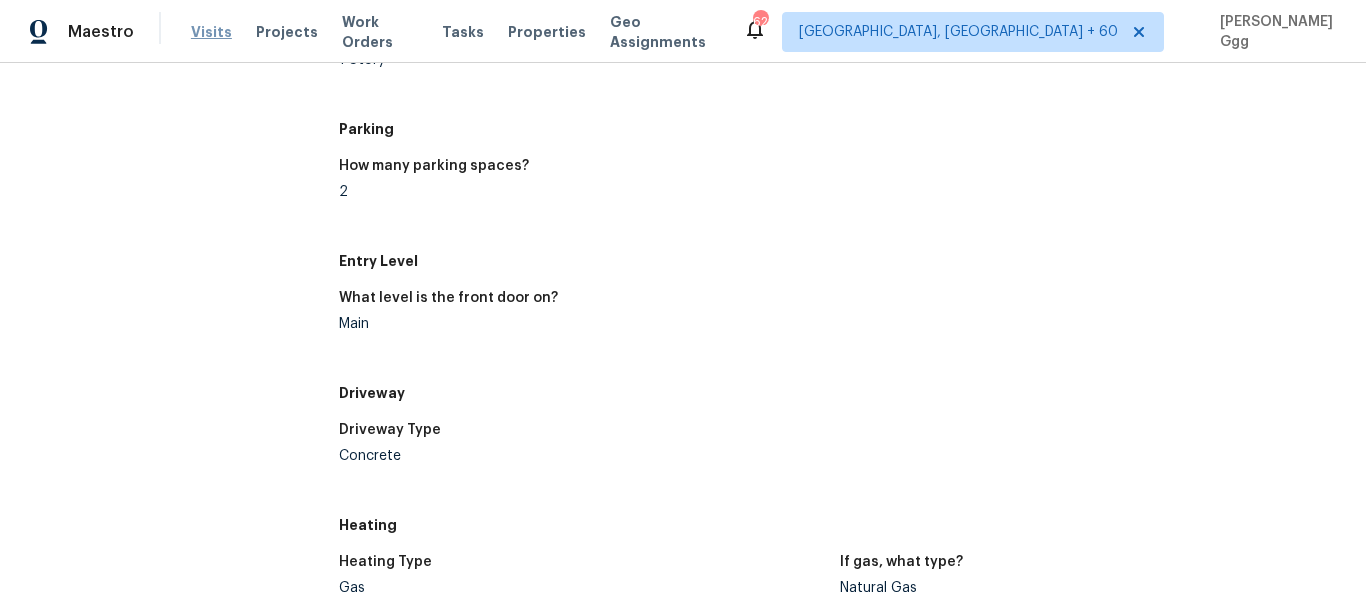 click on "Visits" at bounding box center [211, 32] 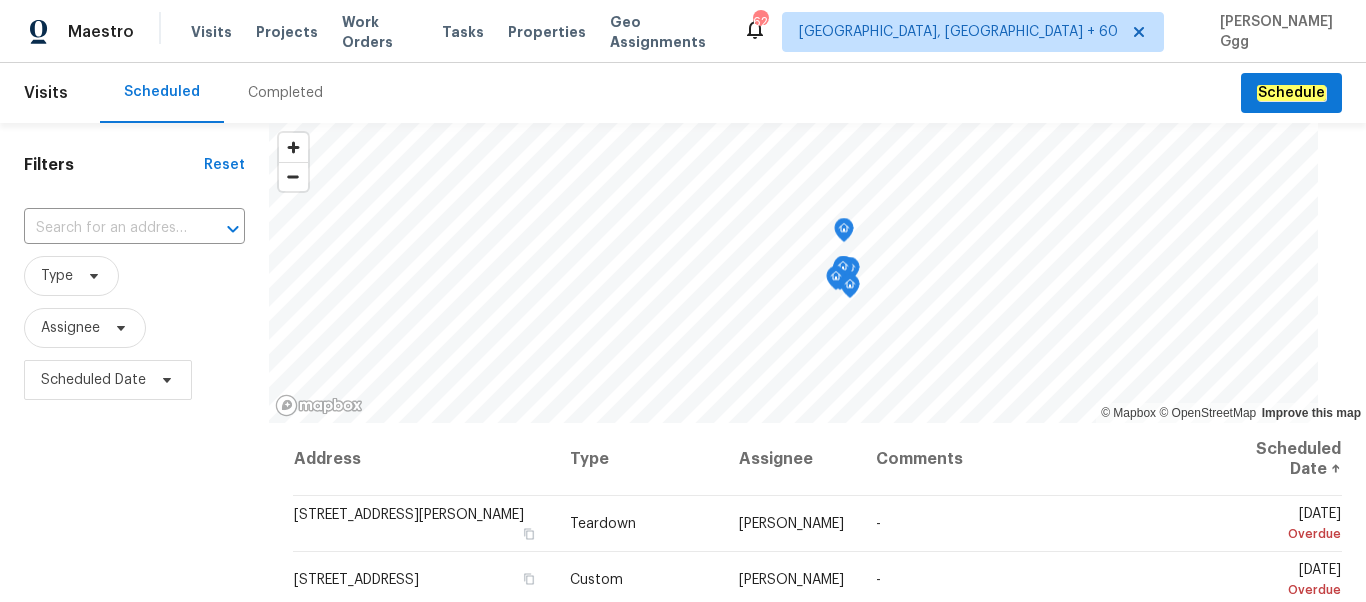 click on "Completed" at bounding box center (285, 93) 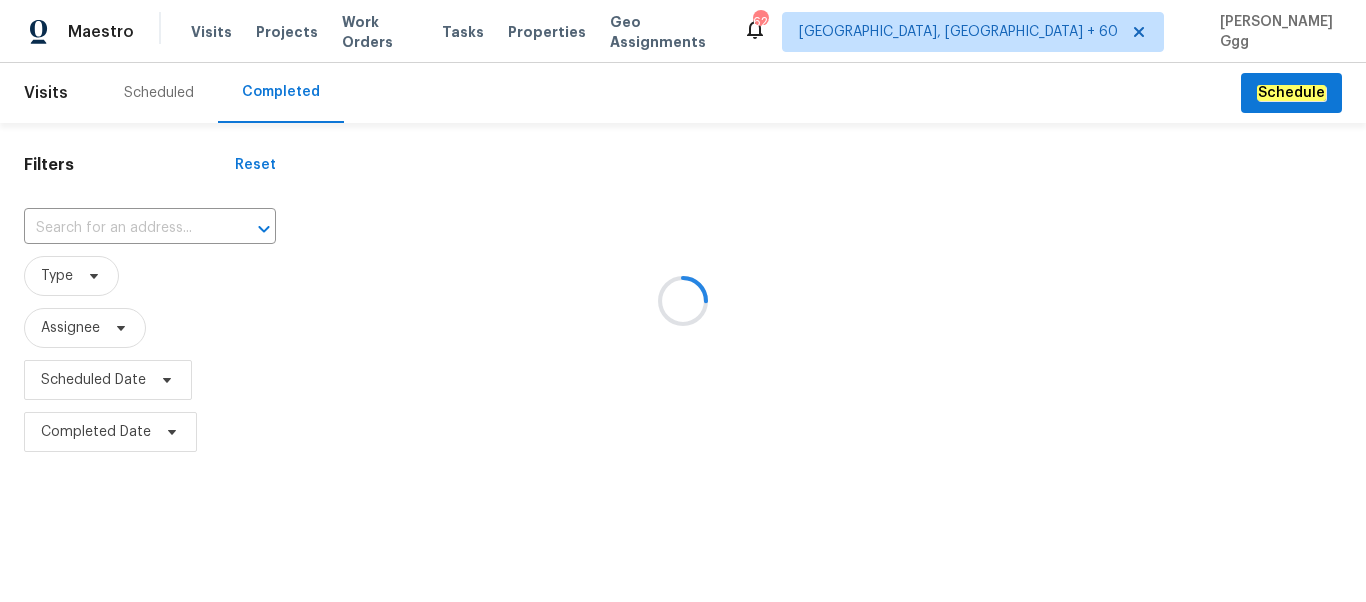 click at bounding box center (683, 301) 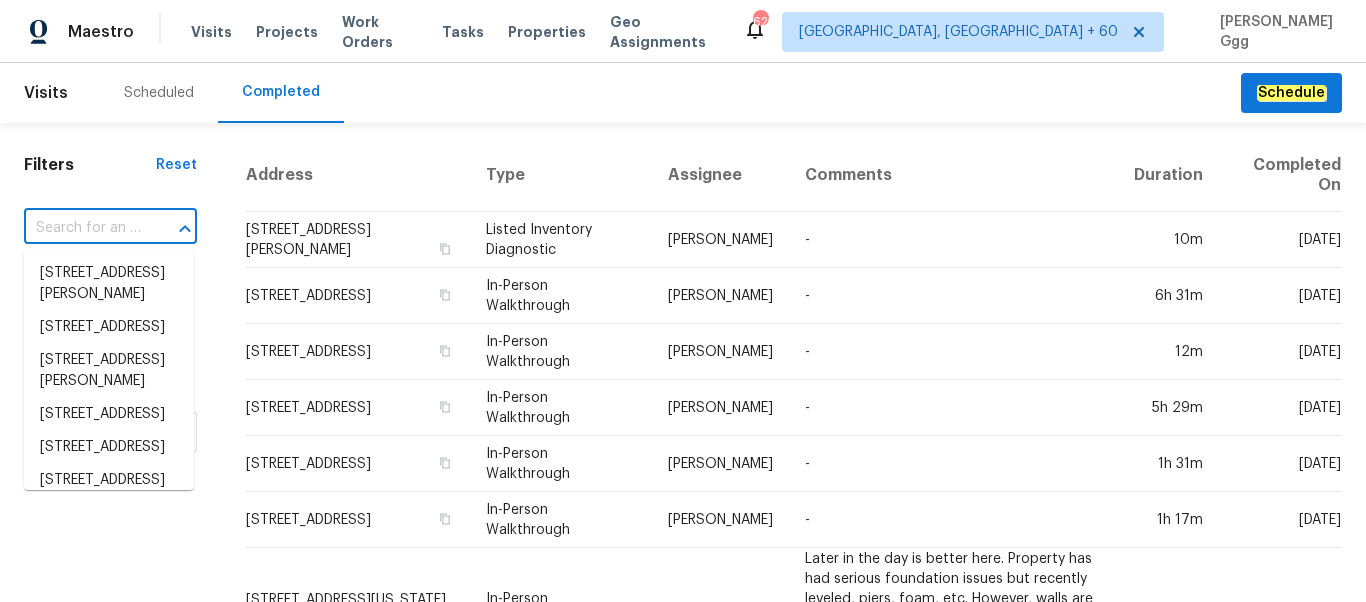 click at bounding box center (82, 228) 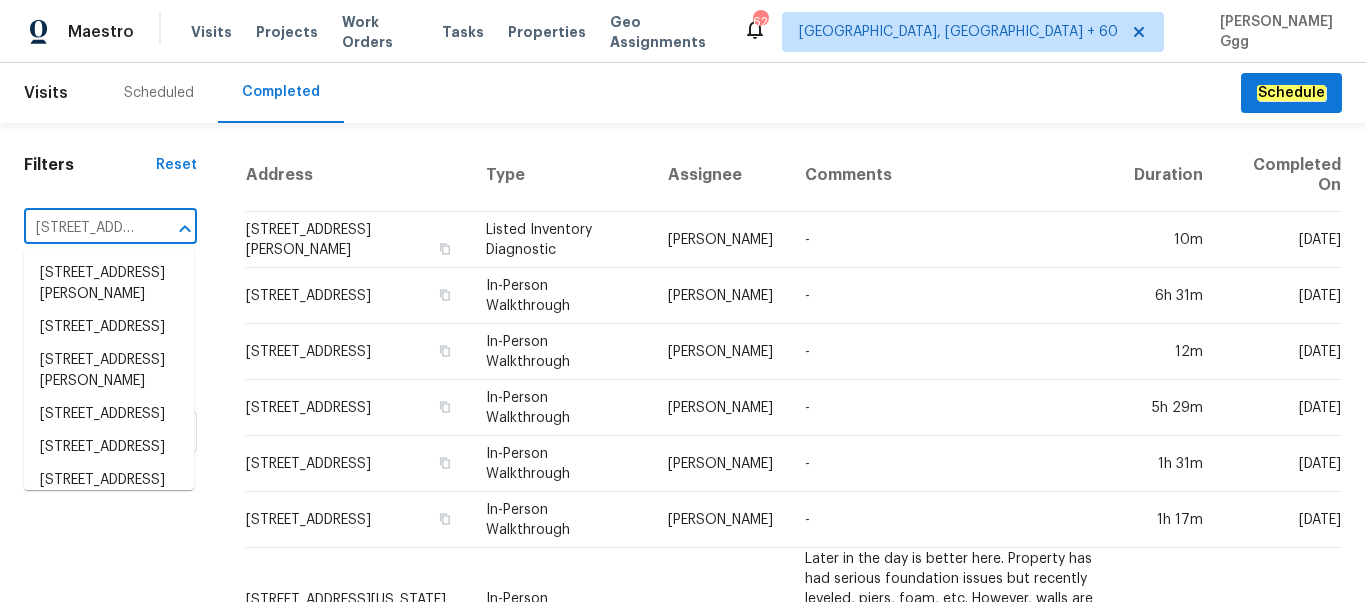 scroll, scrollTop: 0, scrollLeft: 139, axis: horizontal 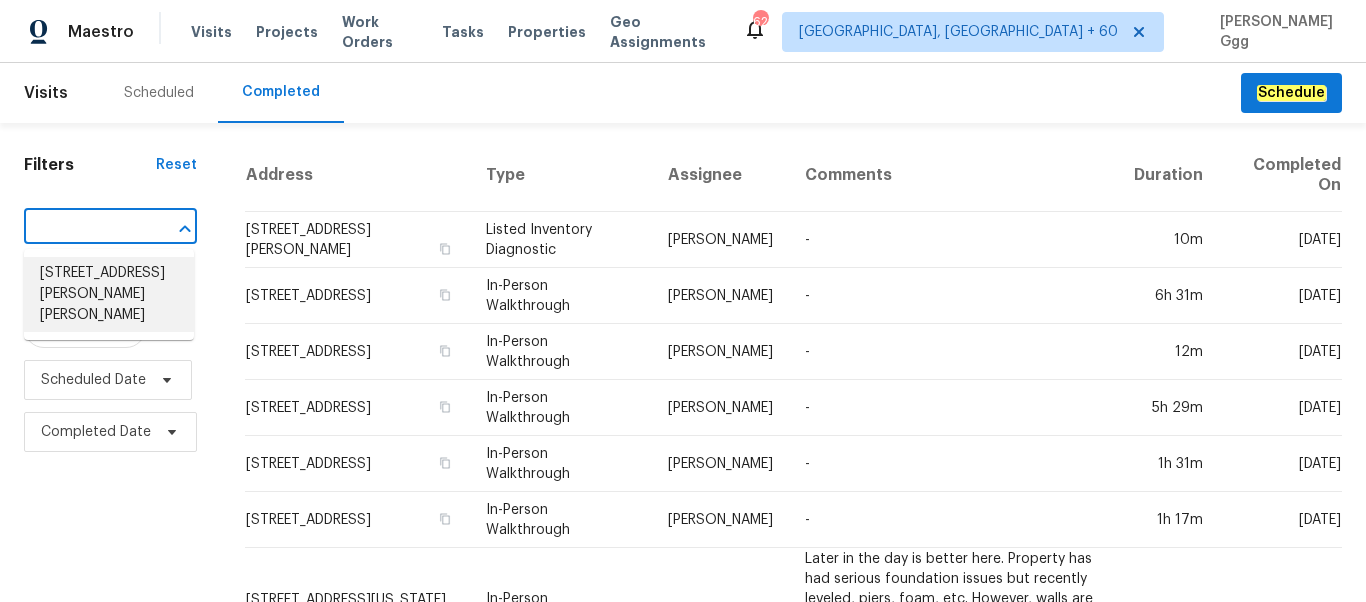 click on "[STREET_ADDRESS][PERSON_NAME][PERSON_NAME]" at bounding box center (109, 294) 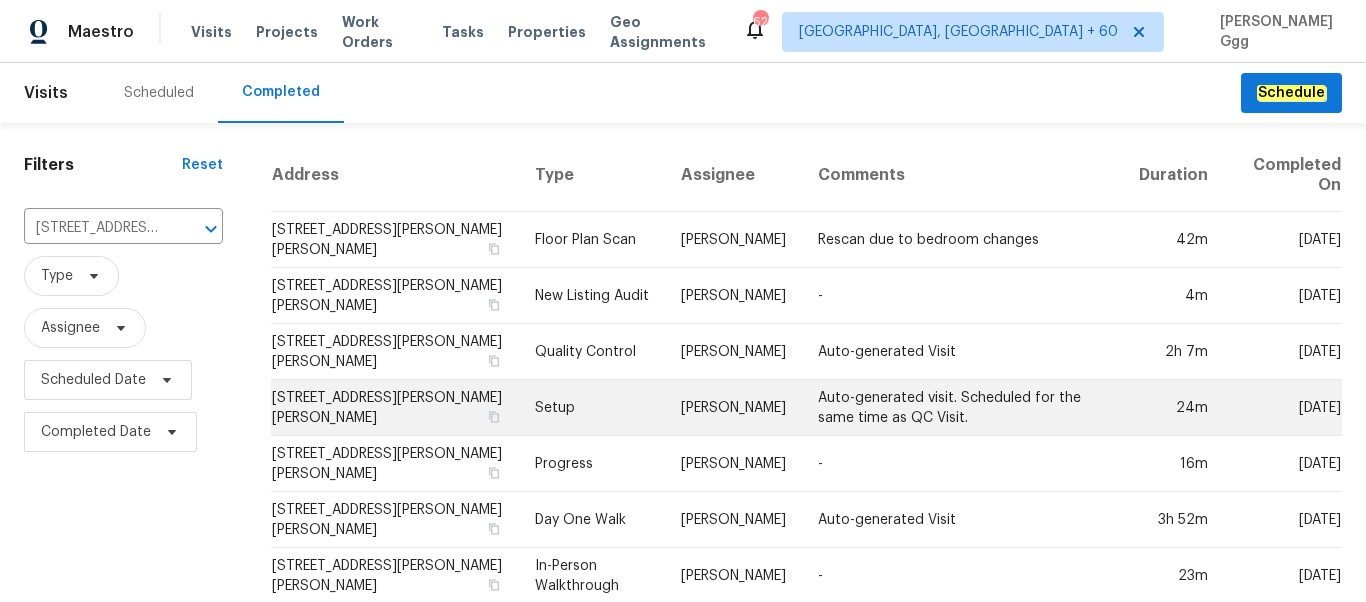 click on "Setup" at bounding box center (592, 408) 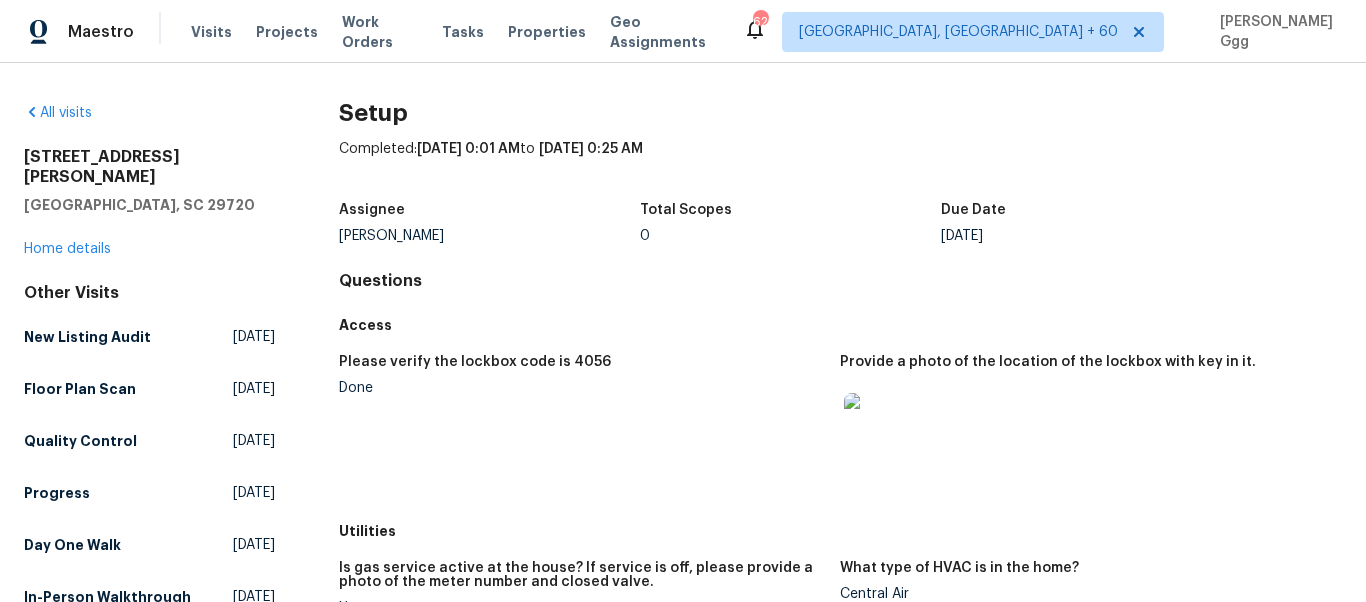 click on "Questions" at bounding box center [840, 281] 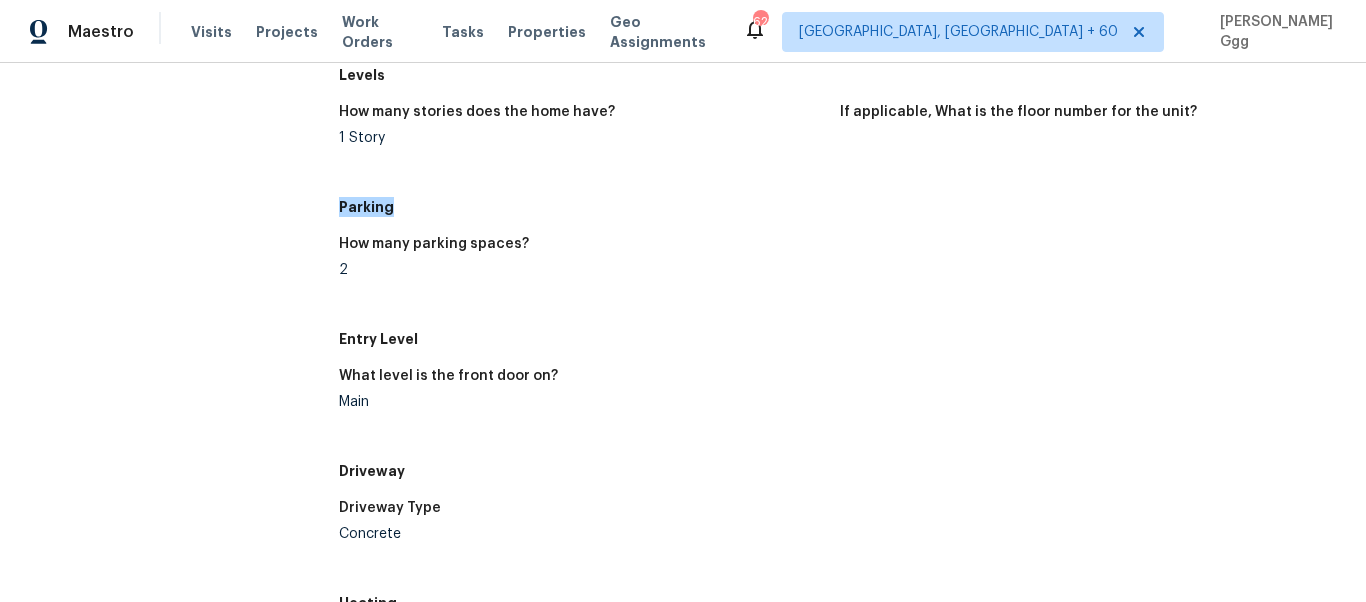scroll, scrollTop: 1627, scrollLeft: 0, axis: vertical 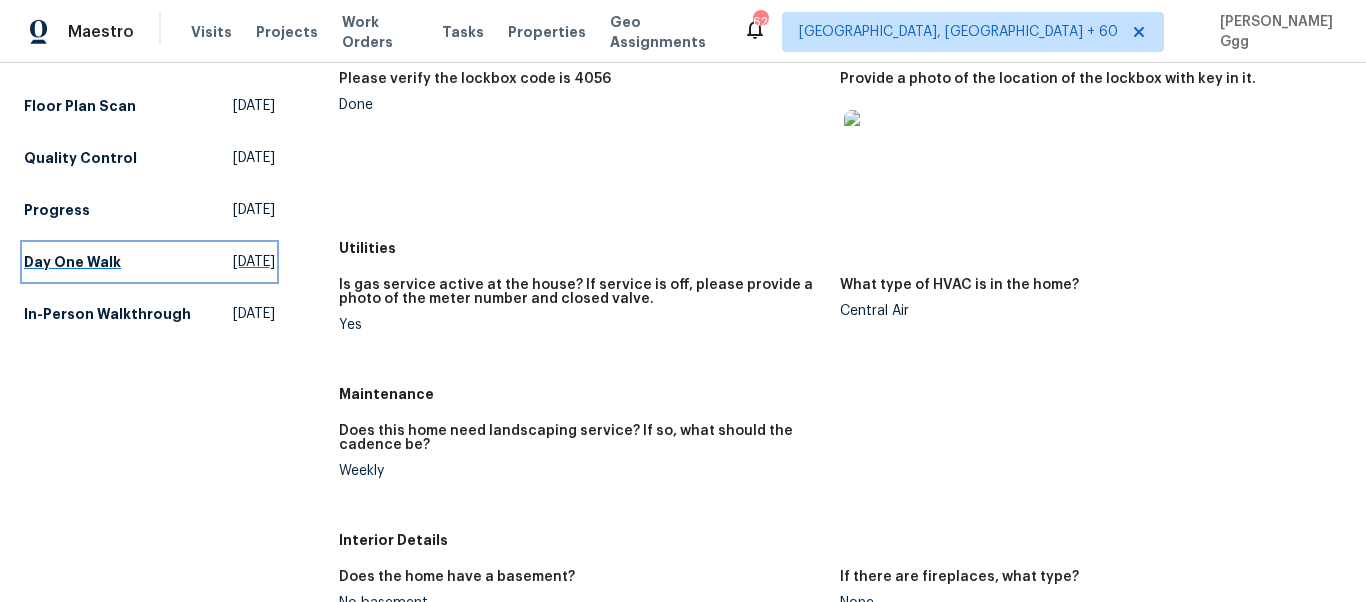 click on "Day One Walk" at bounding box center (72, 262) 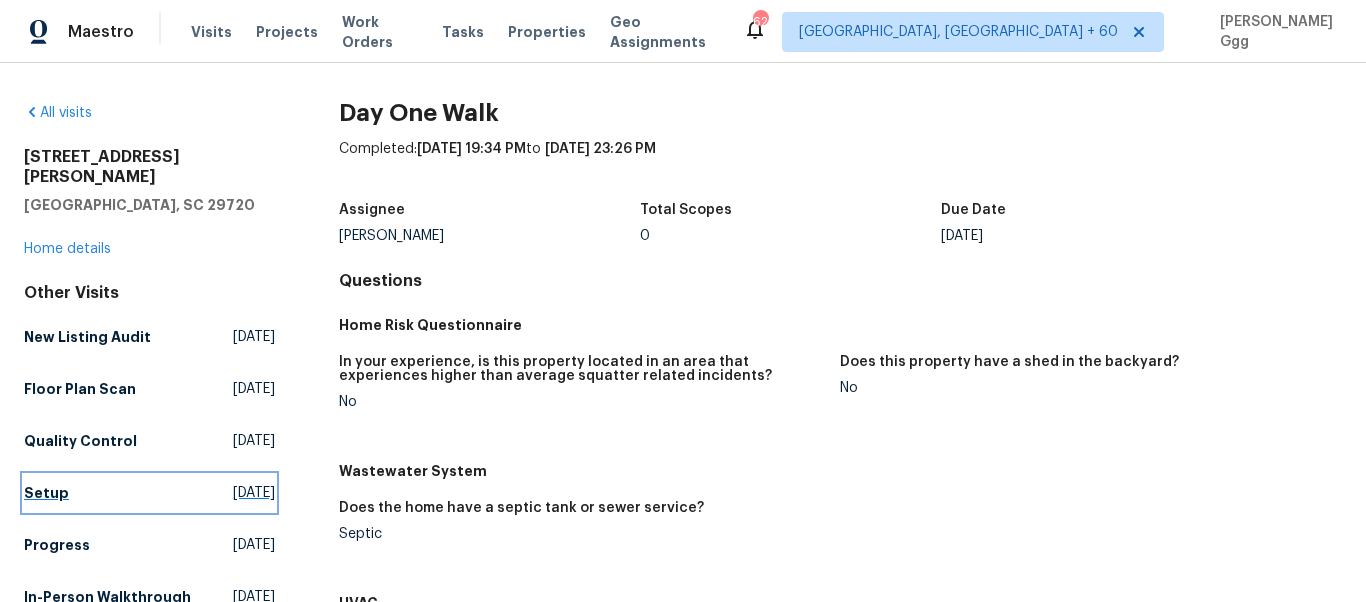 click on "Setup [DATE]" at bounding box center (149, 493) 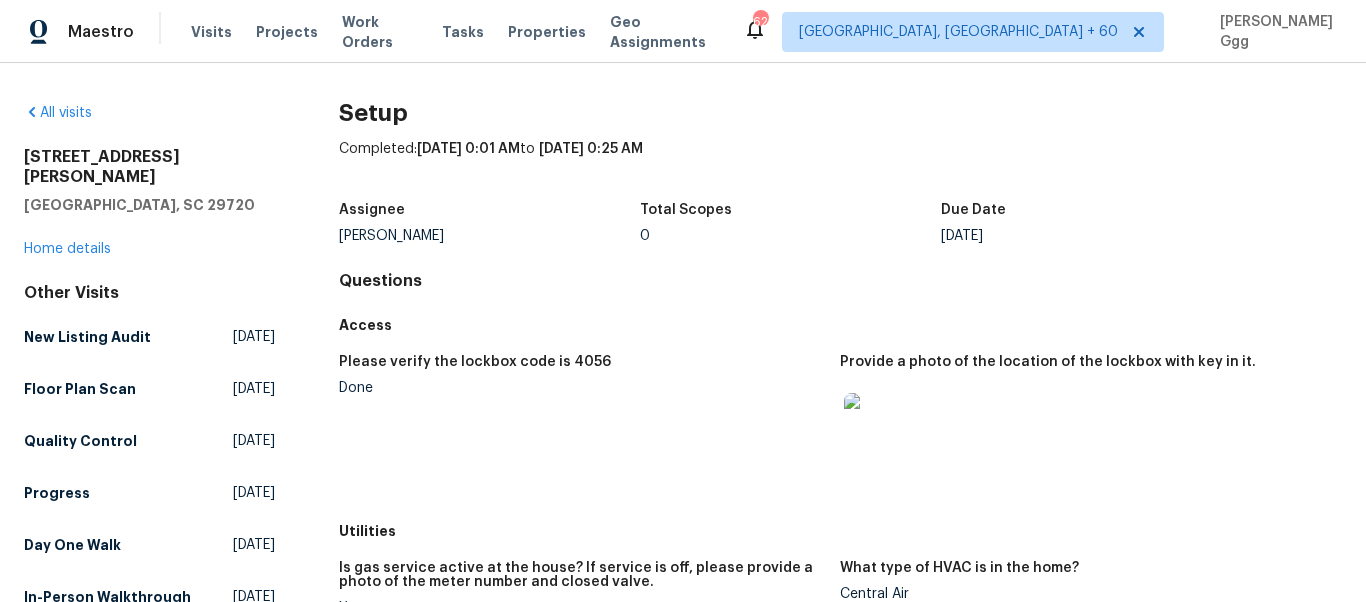 click on "Please verify the lockbox code is 4056 Done" at bounding box center [590, 428] 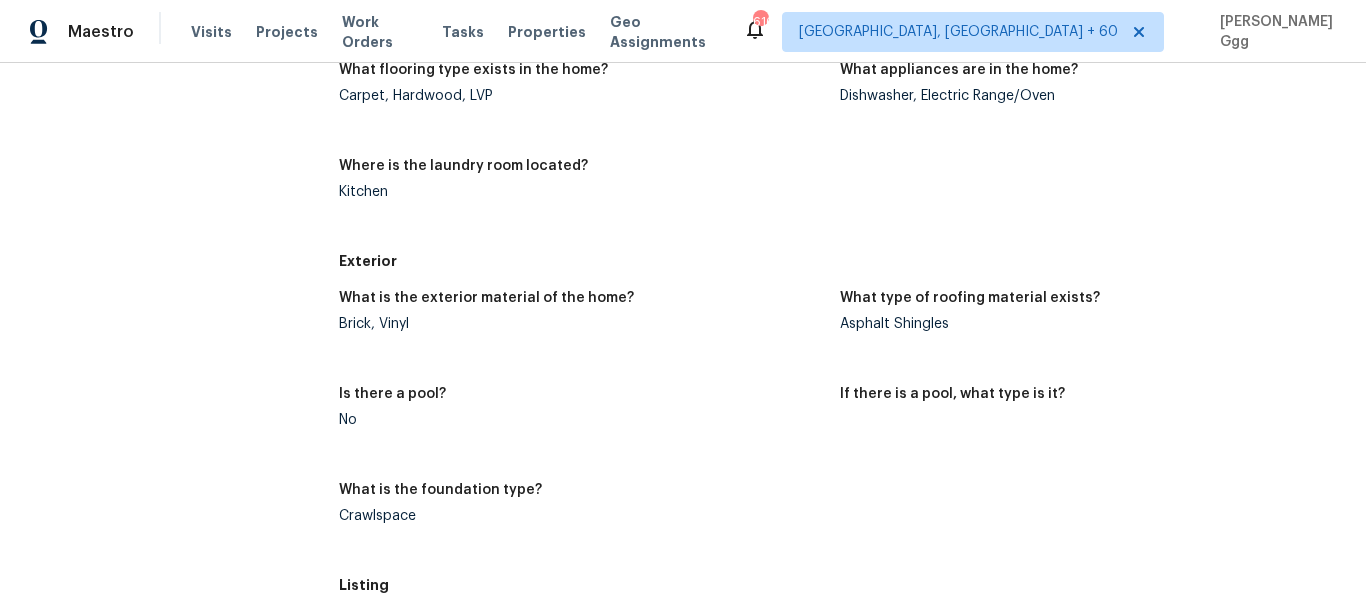 scroll, scrollTop: 1184, scrollLeft: 0, axis: vertical 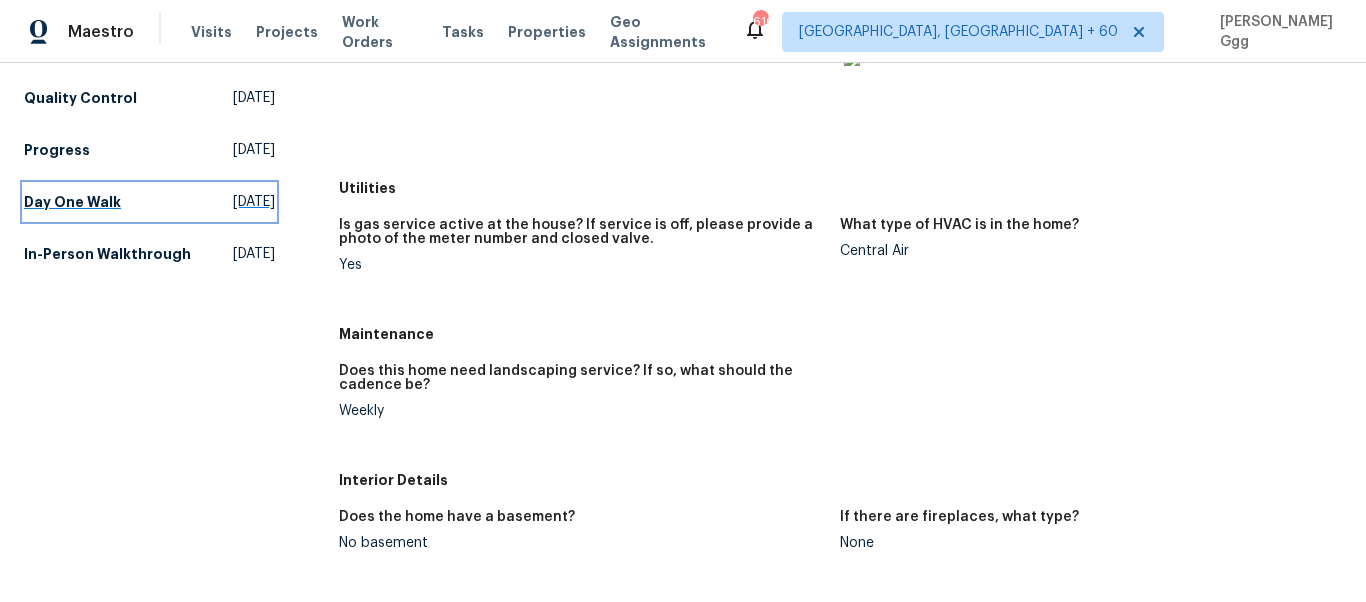 click on "Day One Walk" at bounding box center [72, 202] 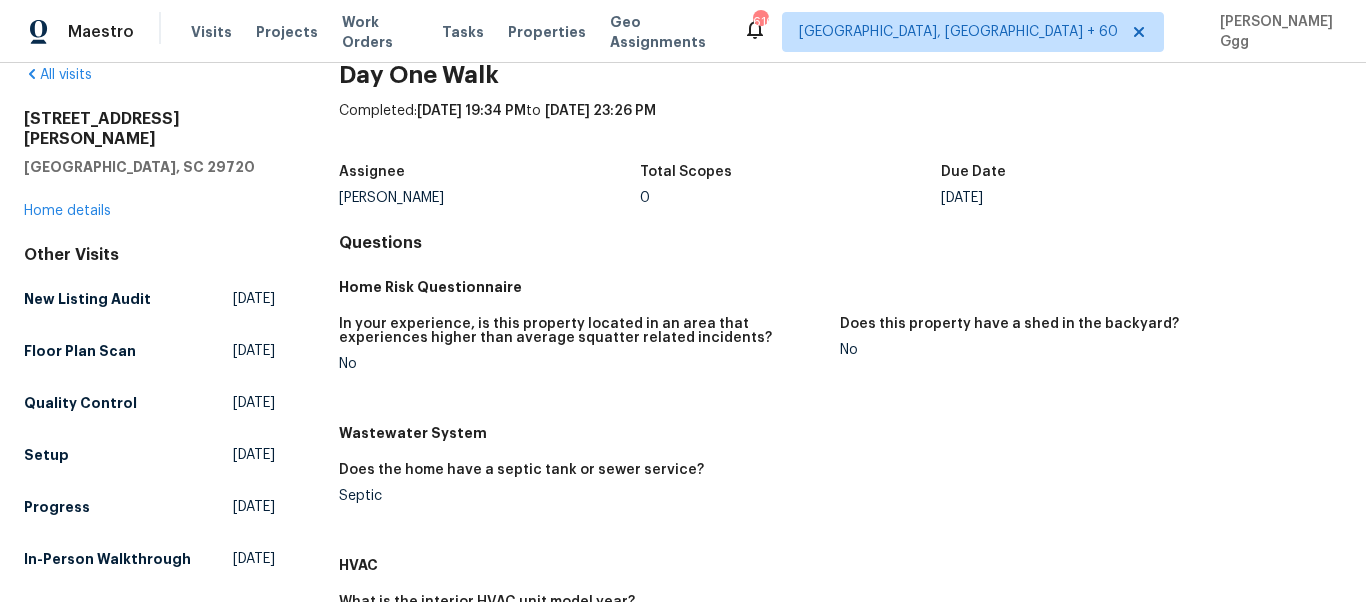 scroll, scrollTop: 1176, scrollLeft: 0, axis: vertical 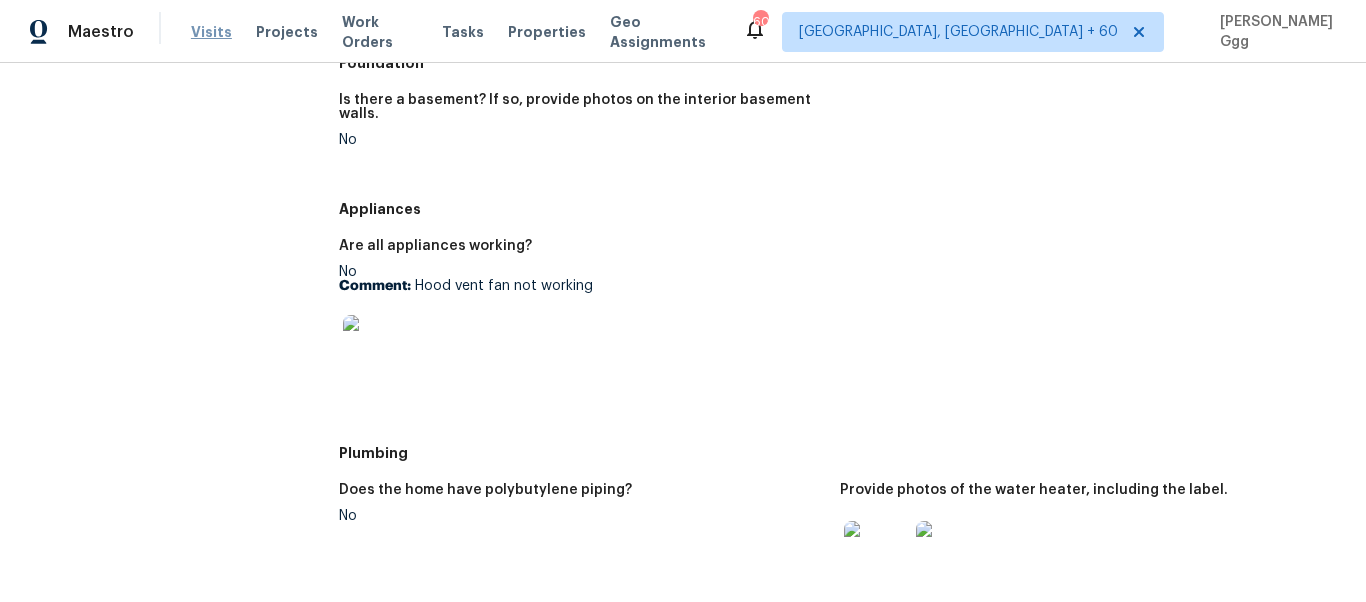 click on "Visits" at bounding box center (211, 32) 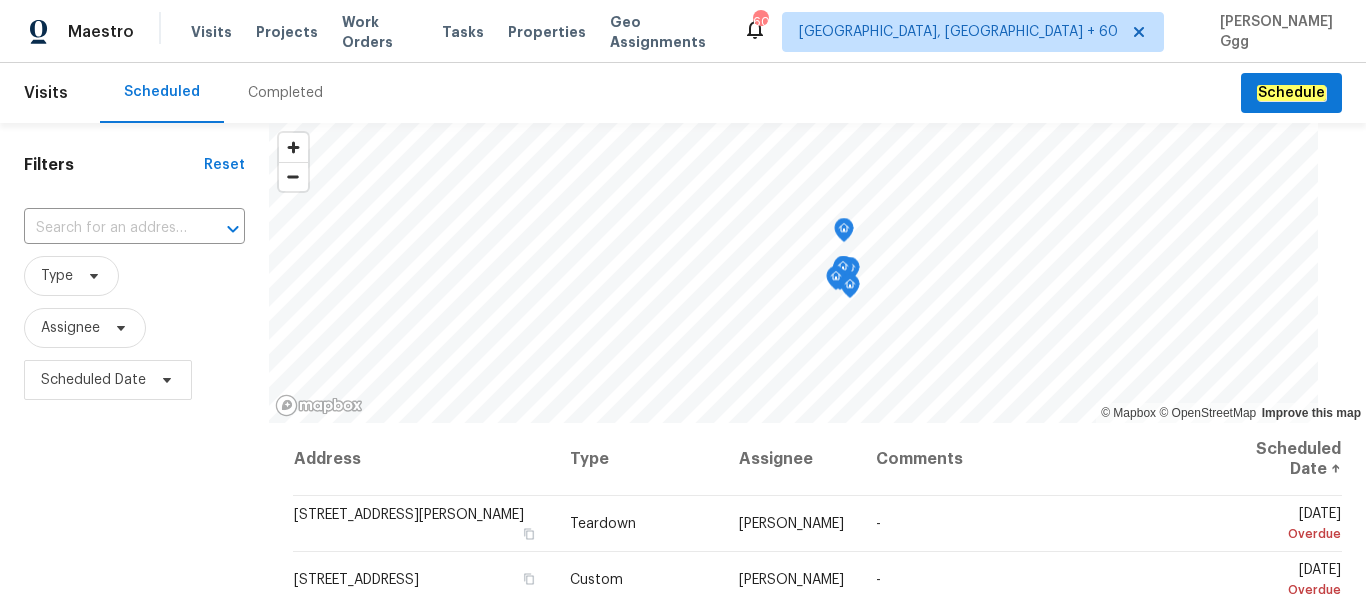 click on "Completed" at bounding box center [285, 93] 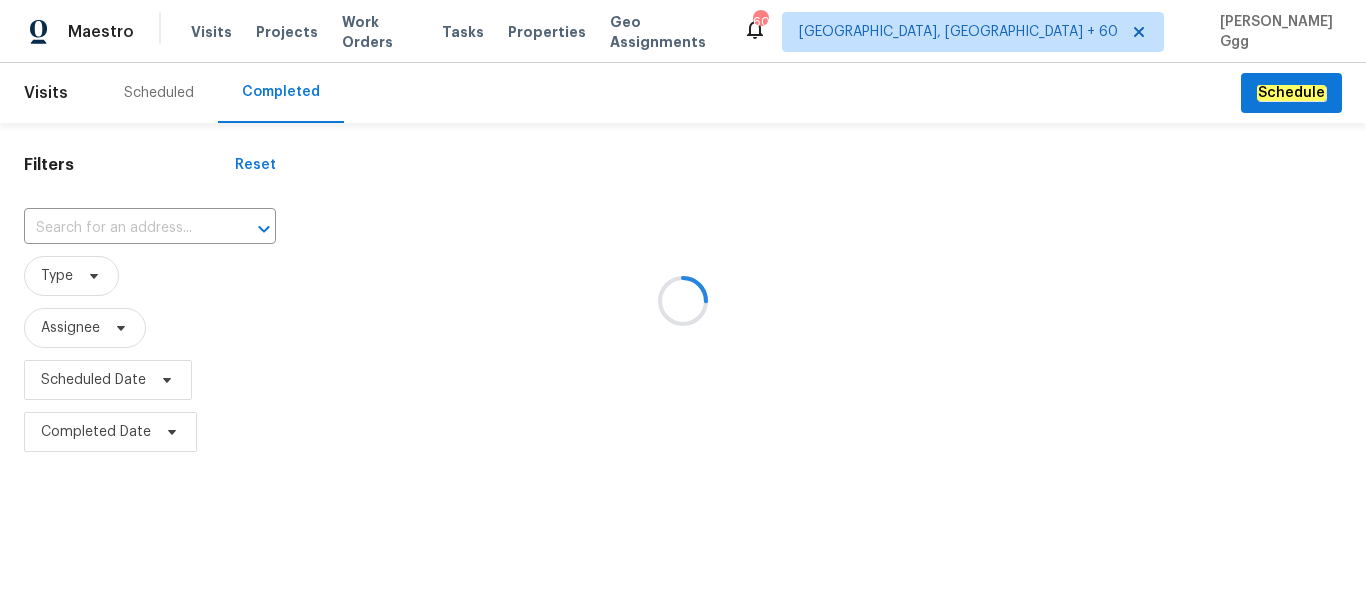 click at bounding box center [683, 301] 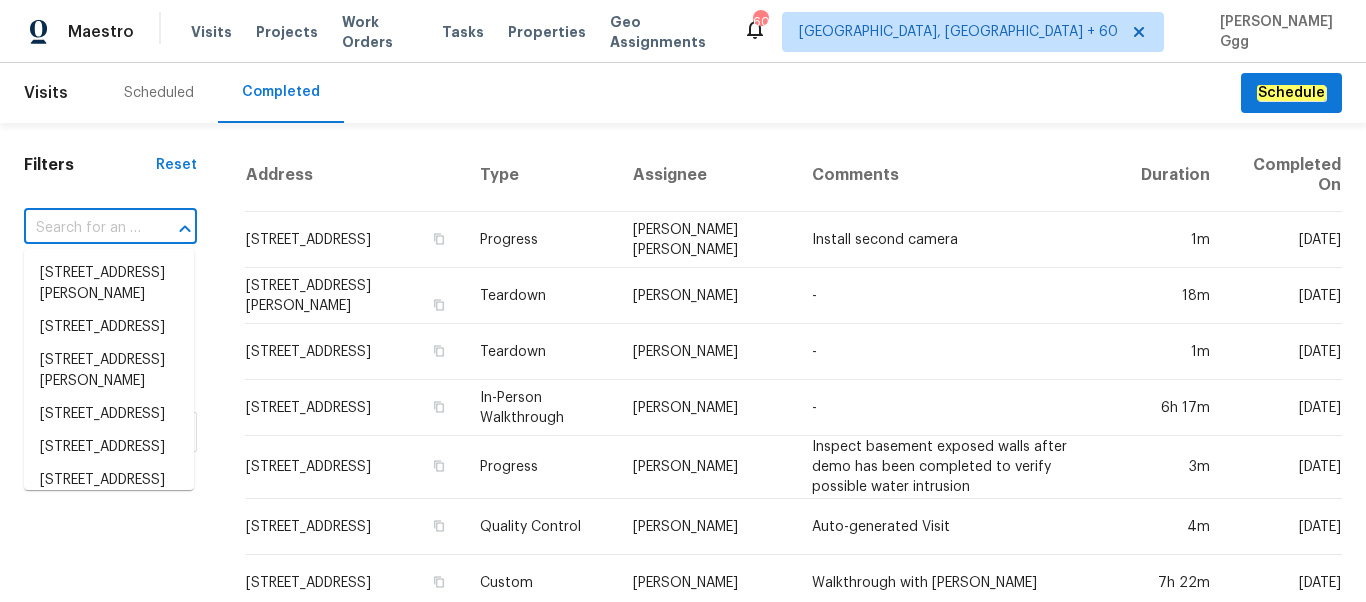 paste on "[STREET_ADDRESS][PERSON_NAME]" 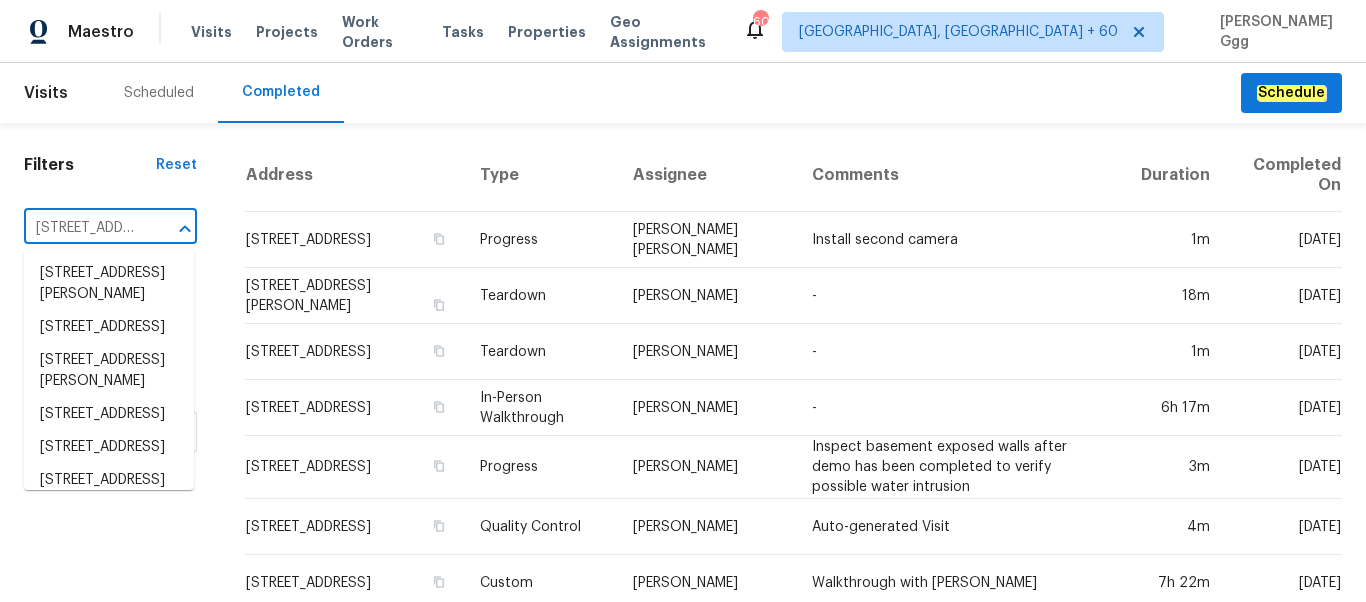 scroll, scrollTop: 0, scrollLeft: 132, axis: horizontal 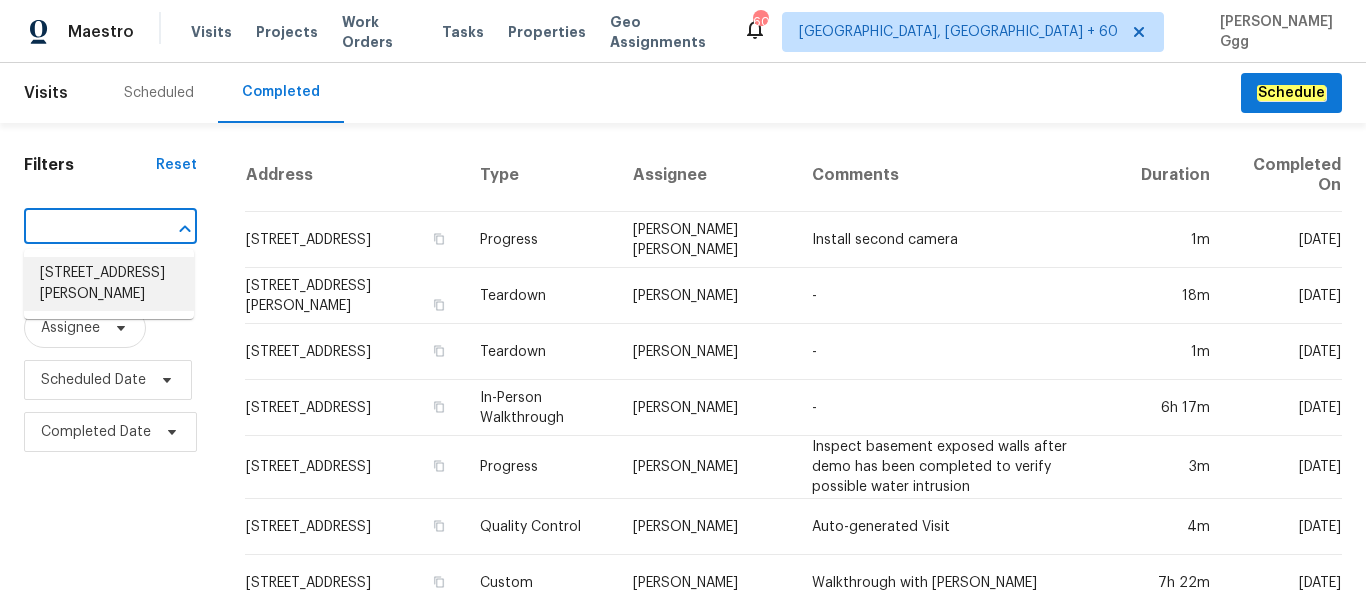 click on "[STREET_ADDRESS][PERSON_NAME]" at bounding box center [109, 284] 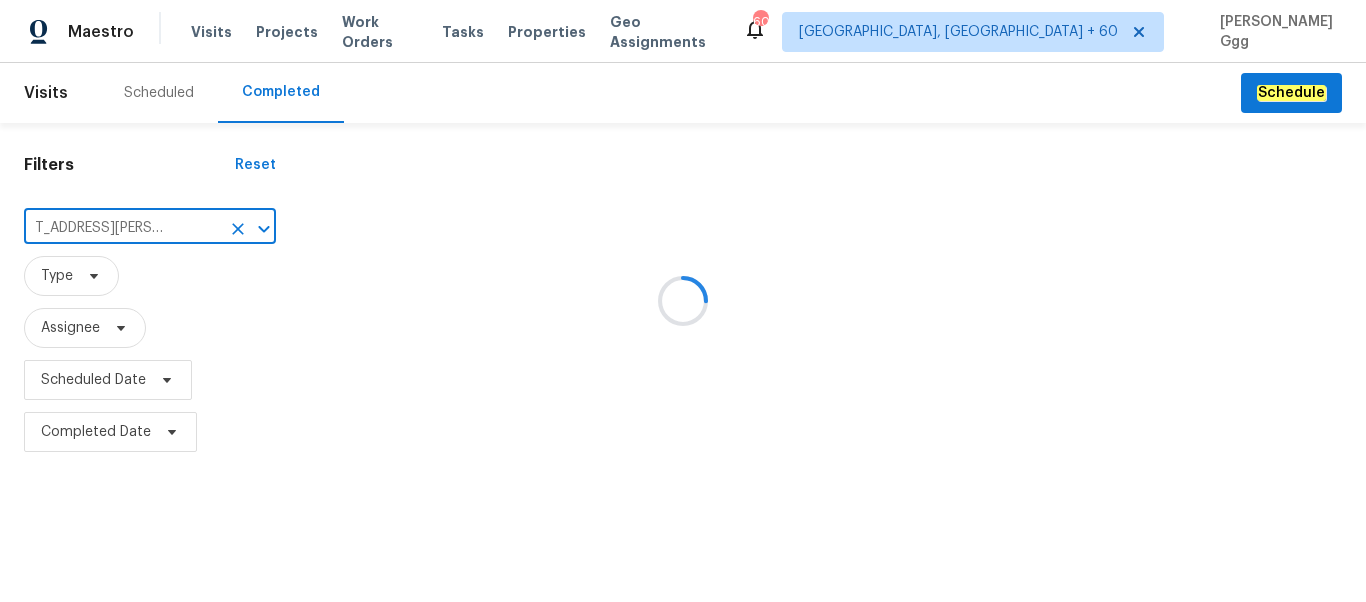 scroll, scrollTop: 0, scrollLeft: 0, axis: both 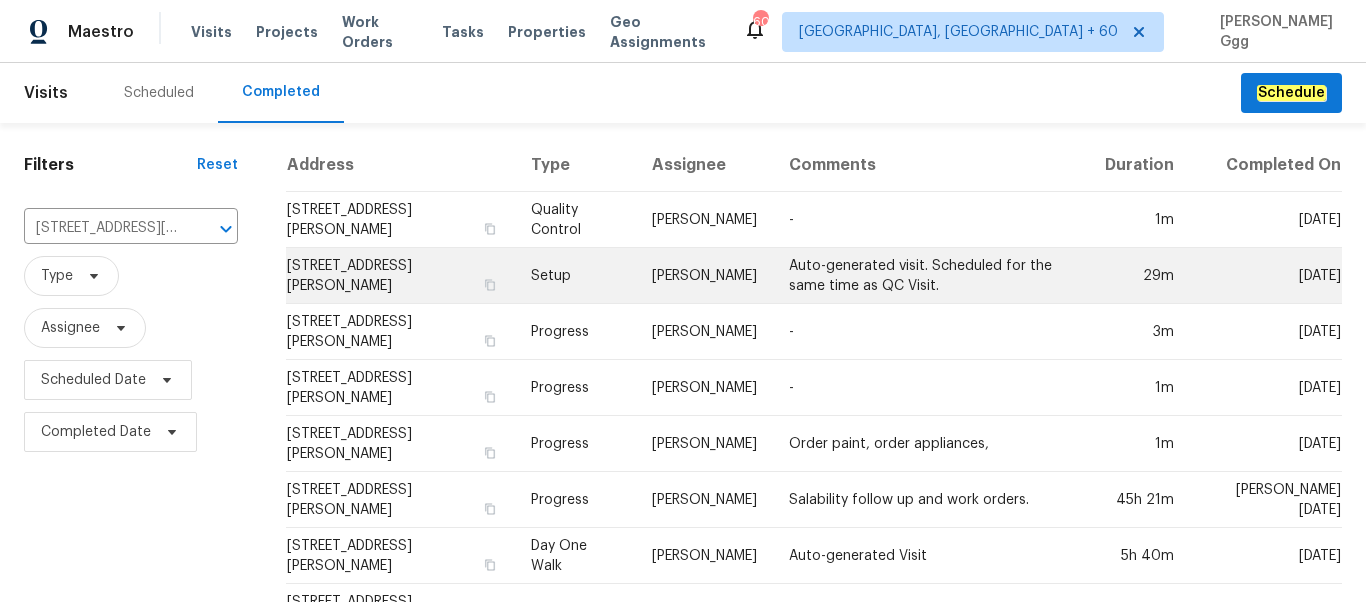 click on "Setup" at bounding box center (575, 276) 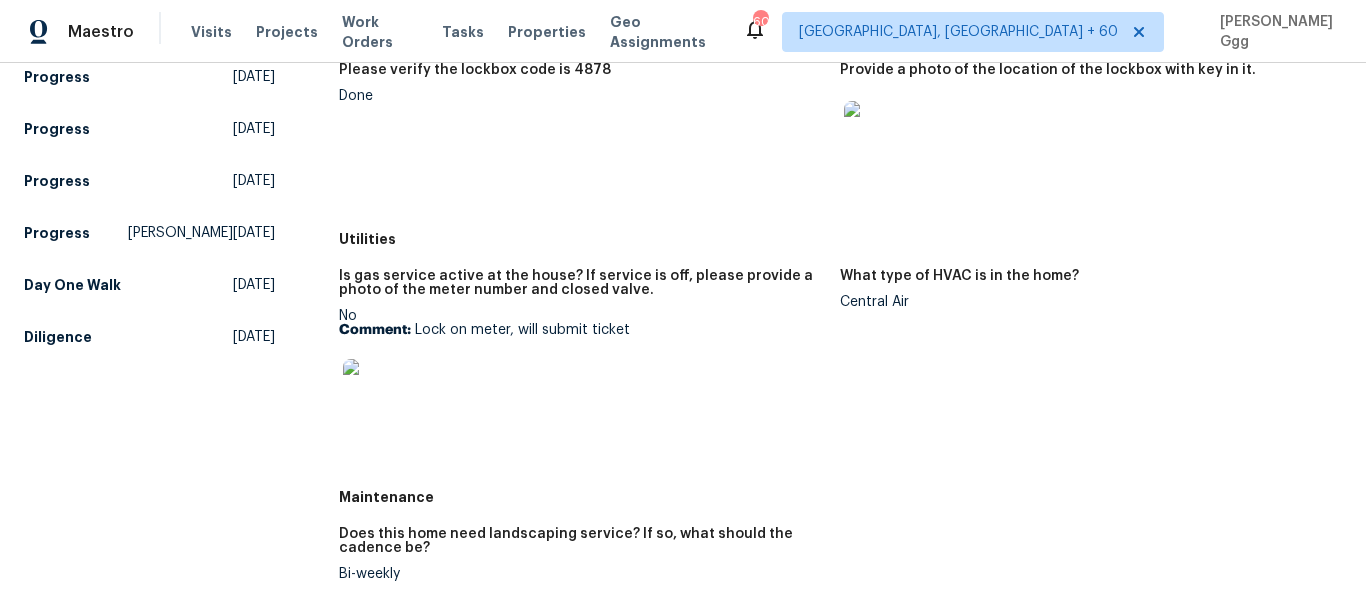 scroll, scrollTop: 336, scrollLeft: 0, axis: vertical 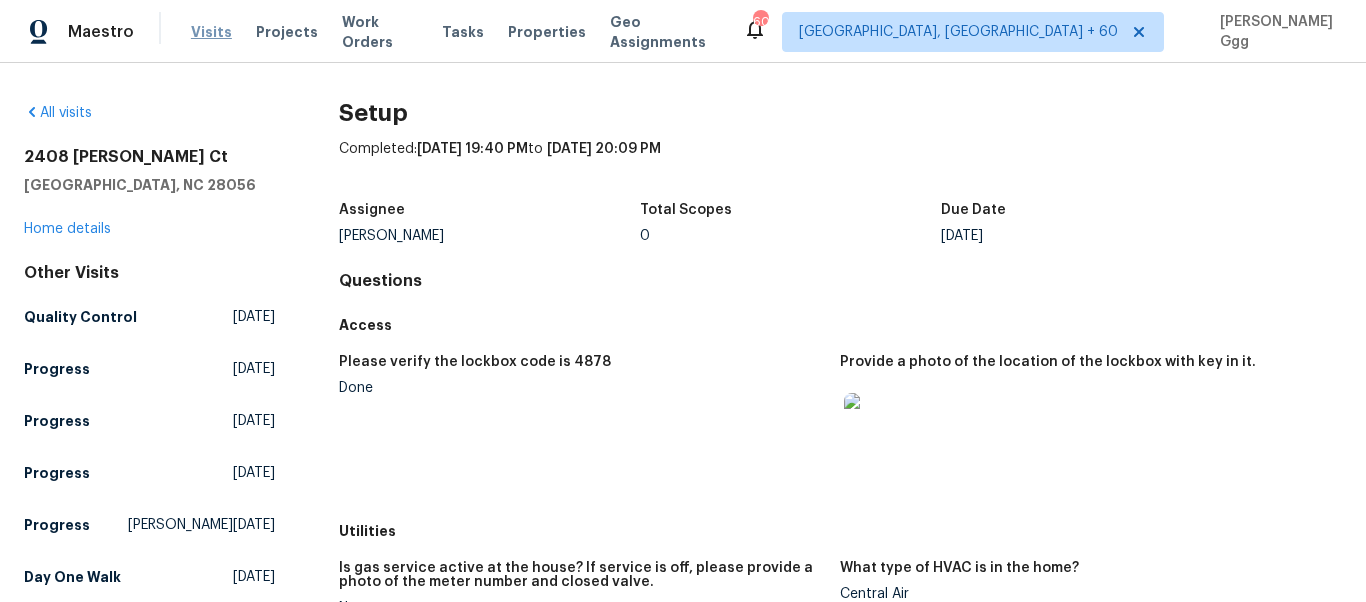 click on "Visits" at bounding box center (211, 32) 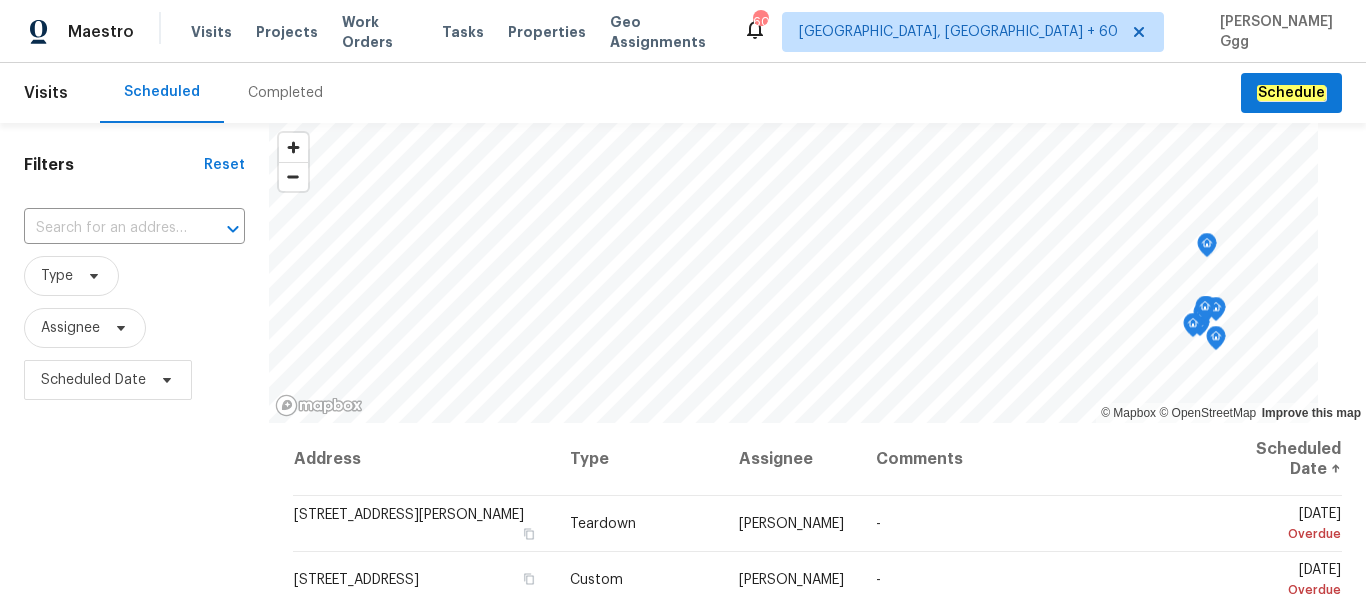 click on "Completed" at bounding box center (285, 93) 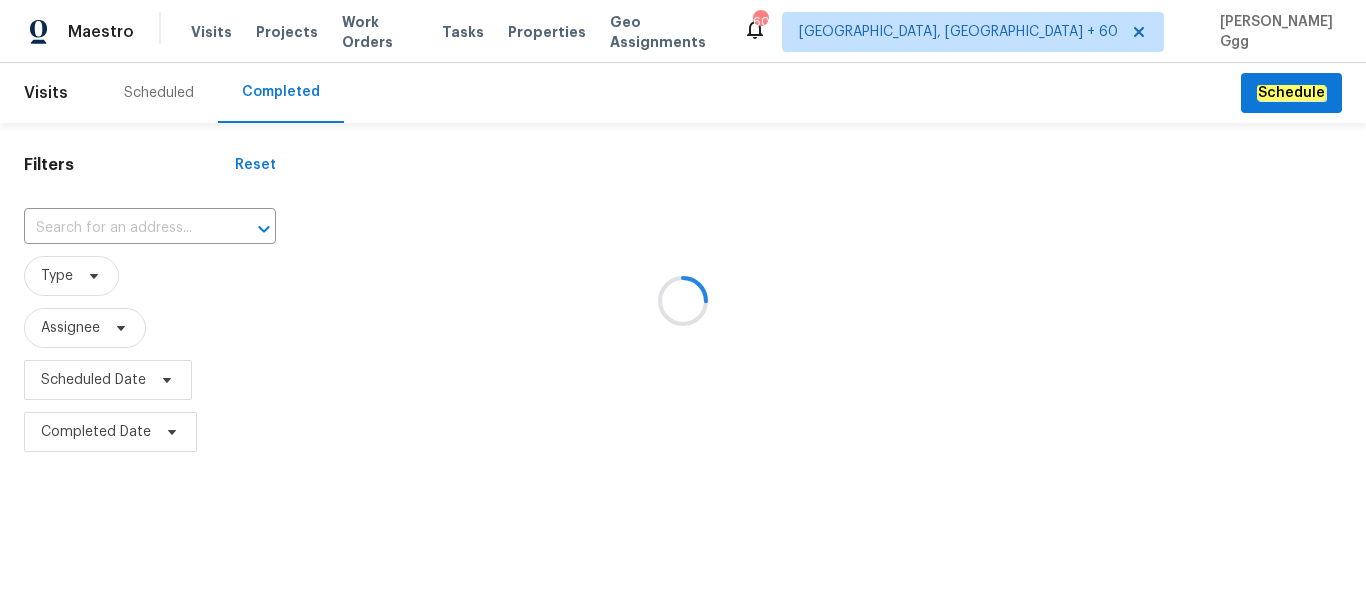 click at bounding box center (683, 301) 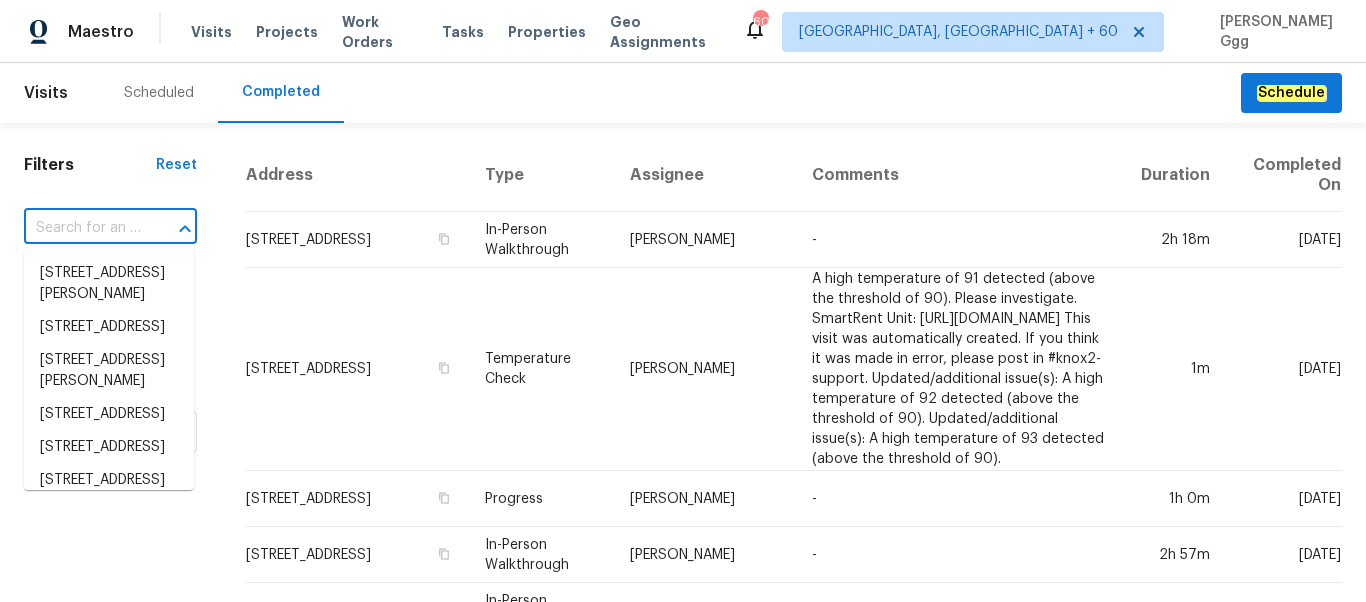 click at bounding box center [82, 228] 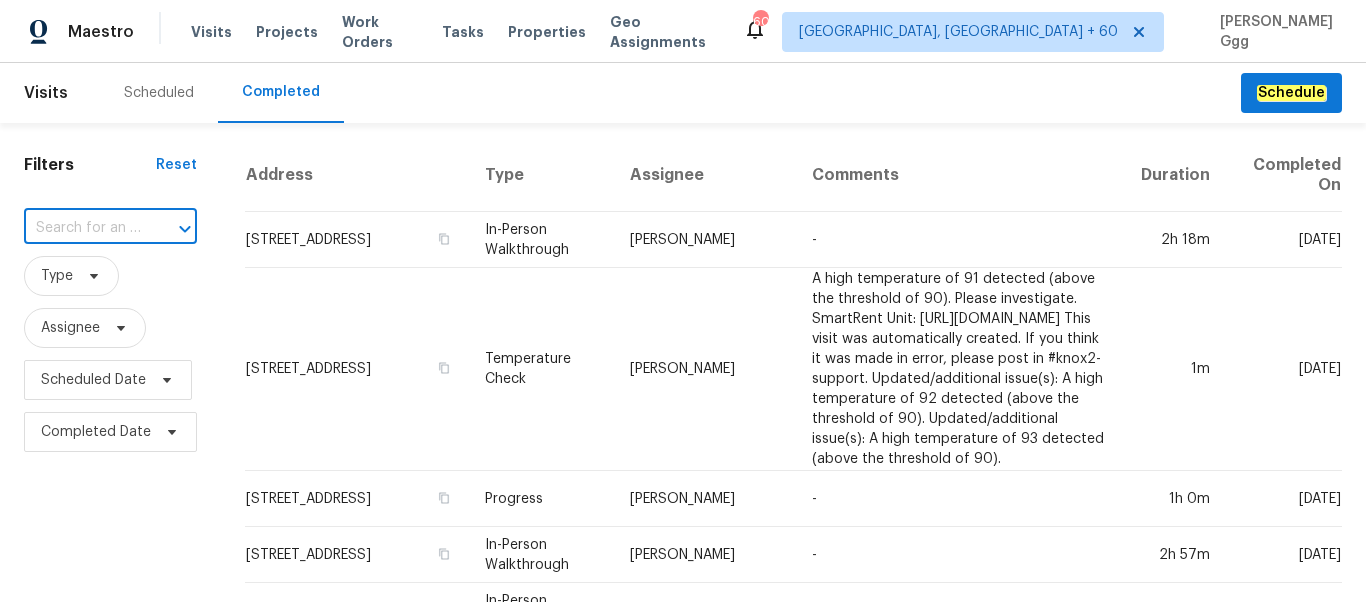paste on "[STREET_ADDRESS]" 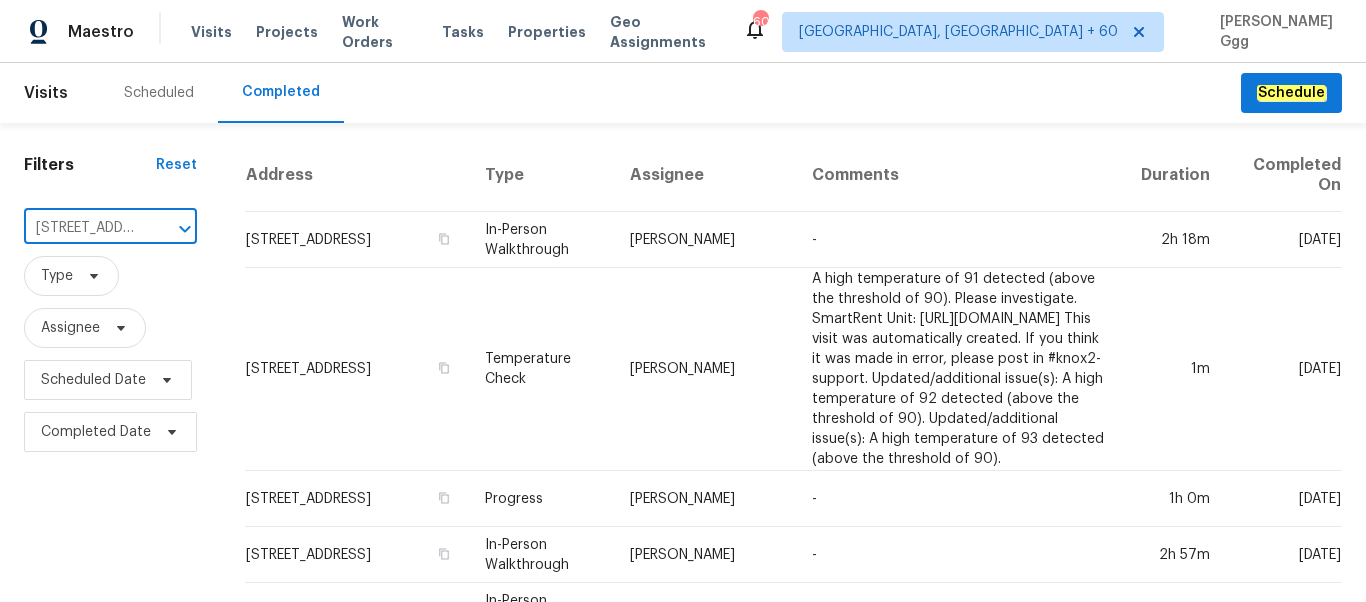 scroll, scrollTop: 0, scrollLeft: 184, axis: horizontal 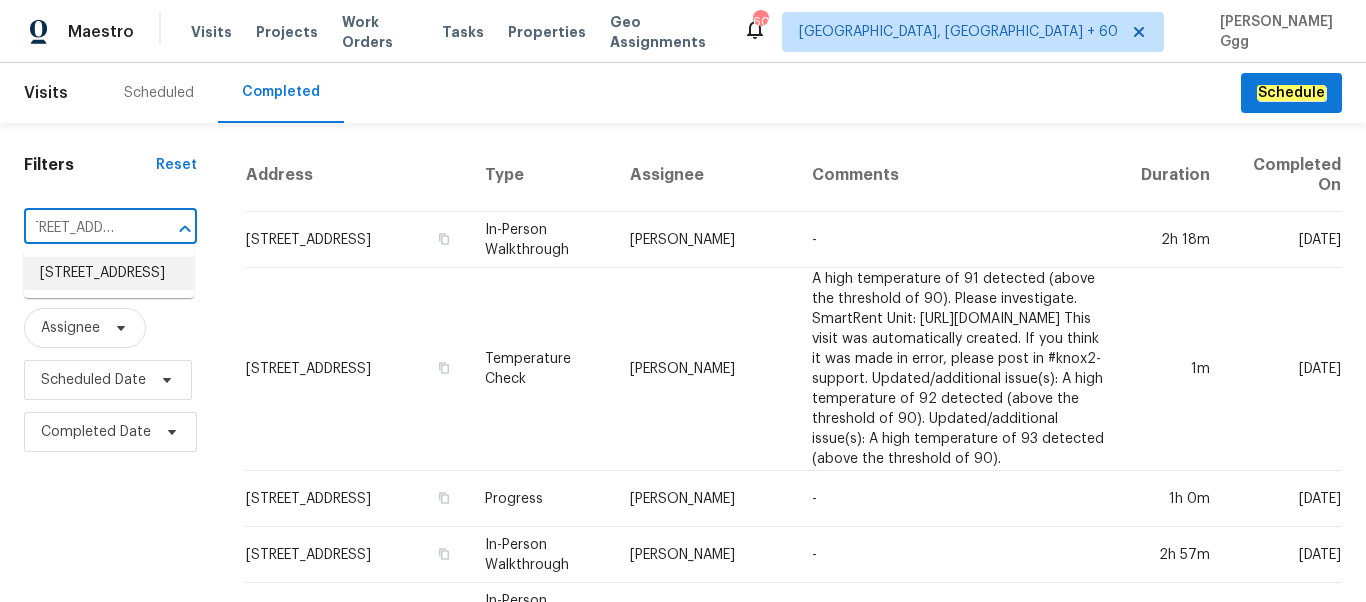 click on "[STREET_ADDRESS]" at bounding box center (109, 273) 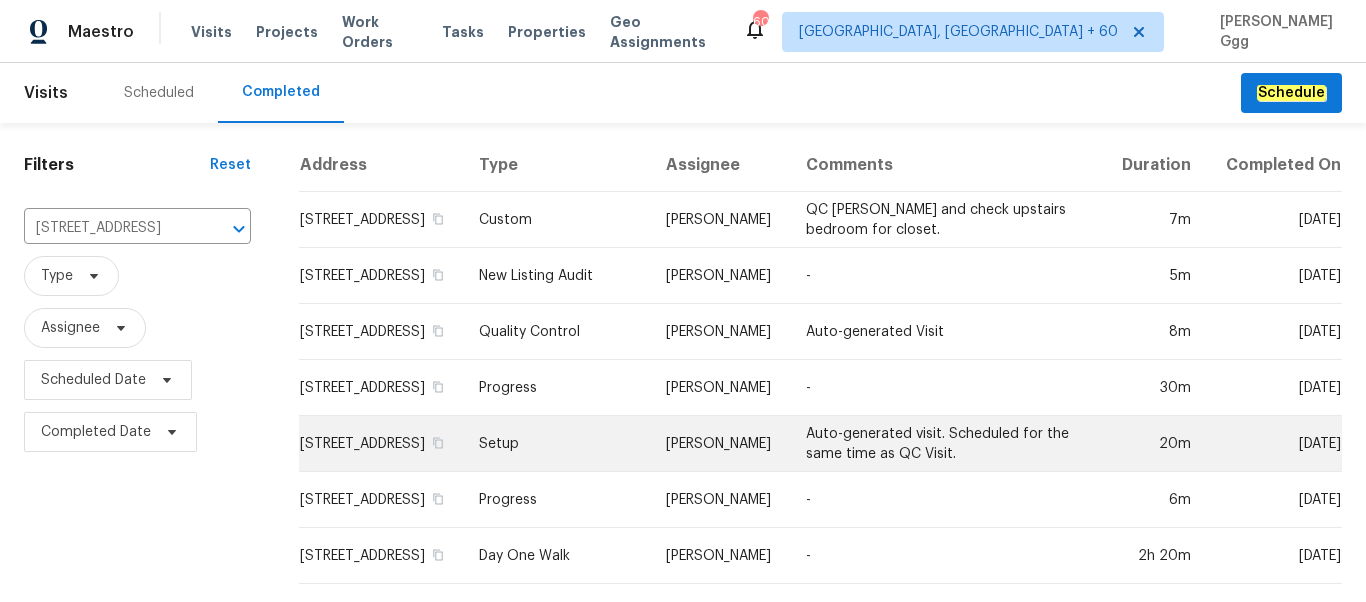 click on "Setup" at bounding box center (556, 444) 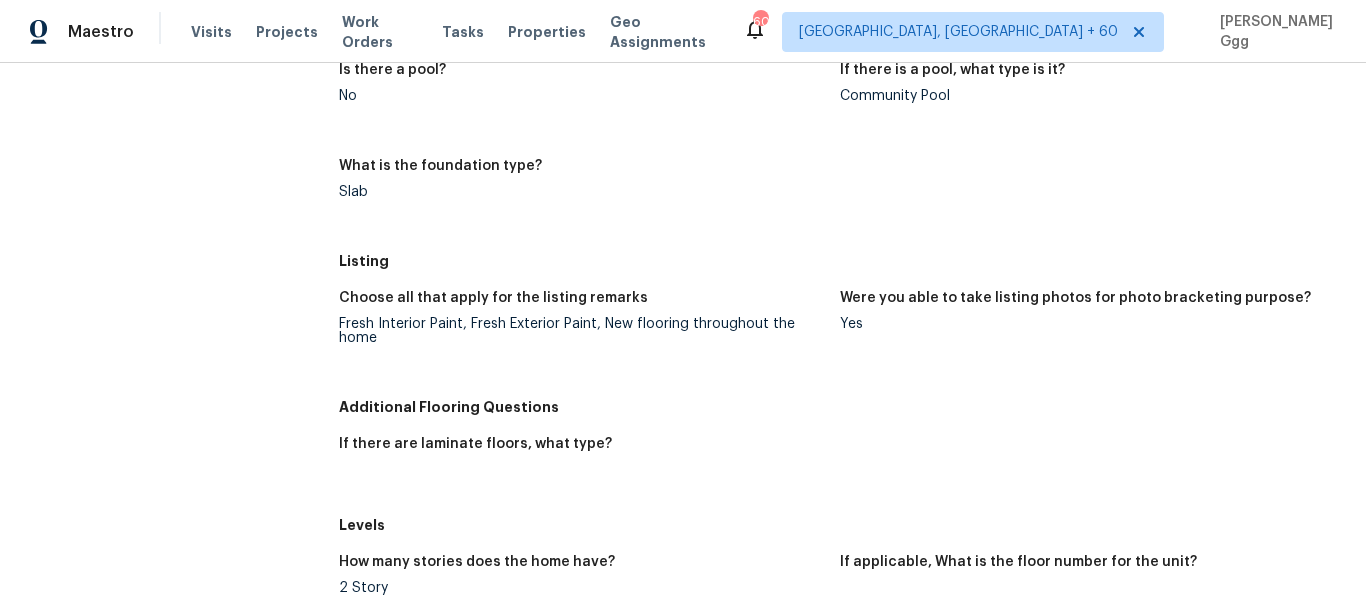 scroll, scrollTop: 1543, scrollLeft: 0, axis: vertical 